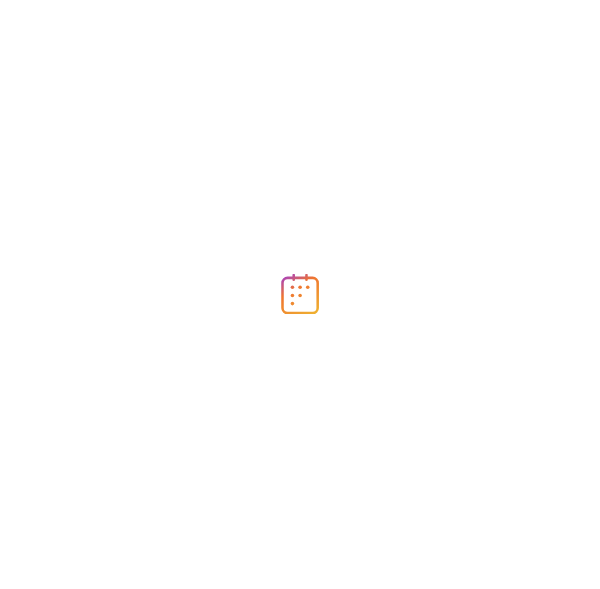 scroll, scrollTop: 0, scrollLeft: 0, axis: both 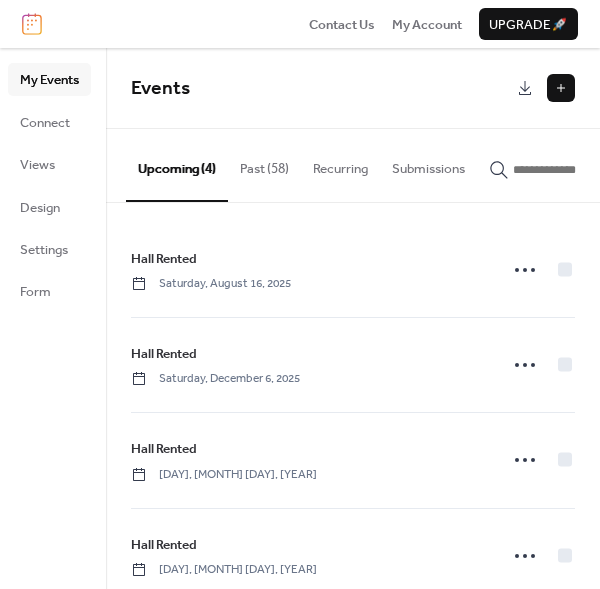 click at bounding box center [561, 88] 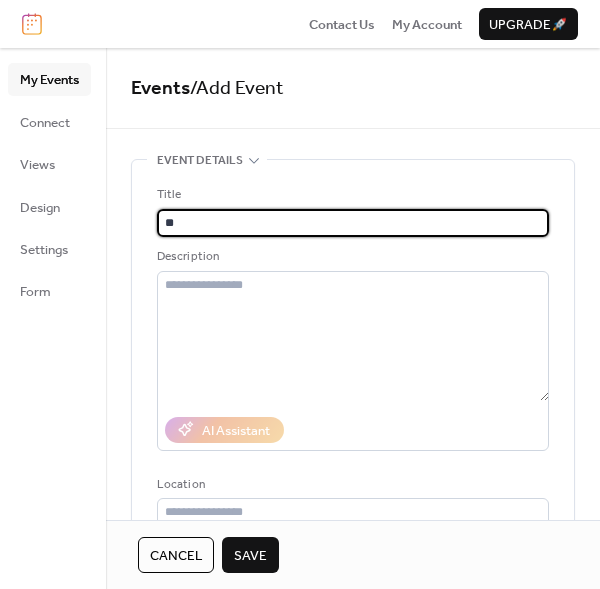 type on "*" 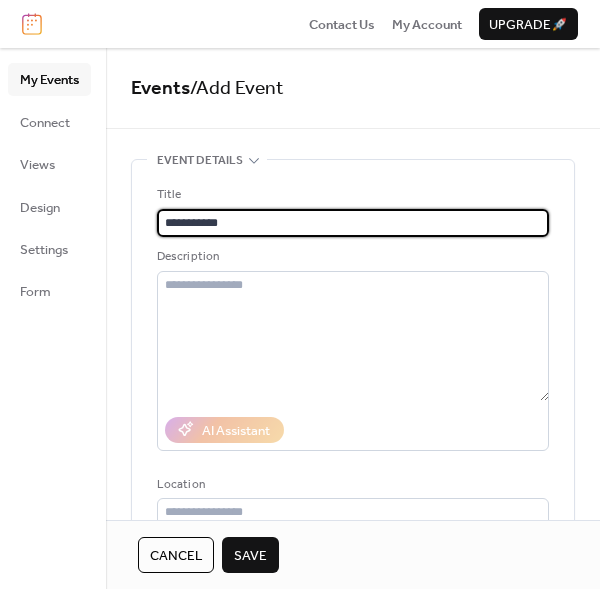 type on "**********" 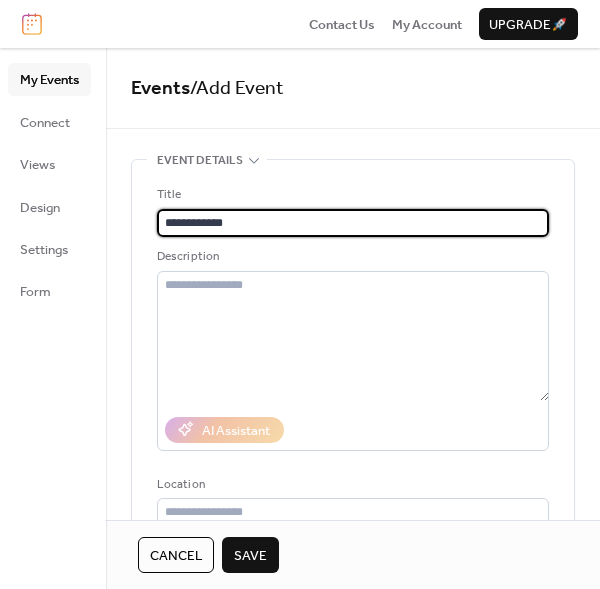 scroll, scrollTop: 119, scrollLeft: 0, axis: vertical 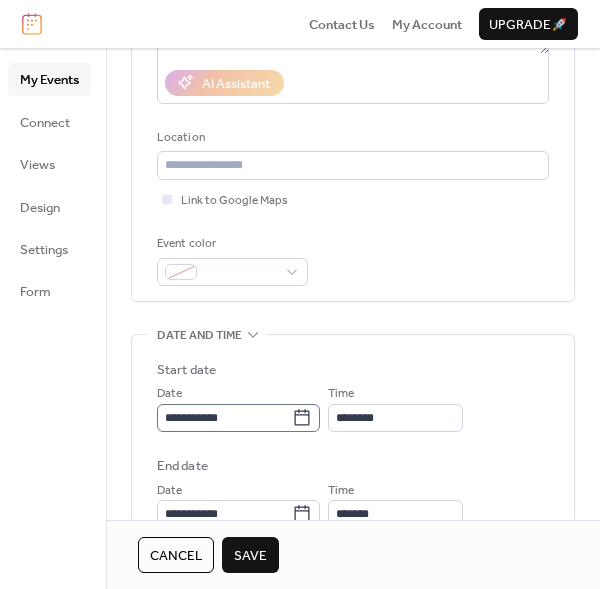 click 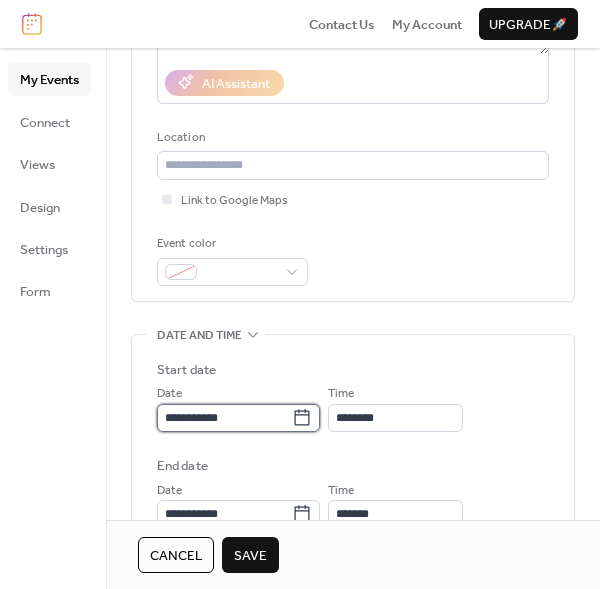 click on "**********" at bounding box center (224, 418) 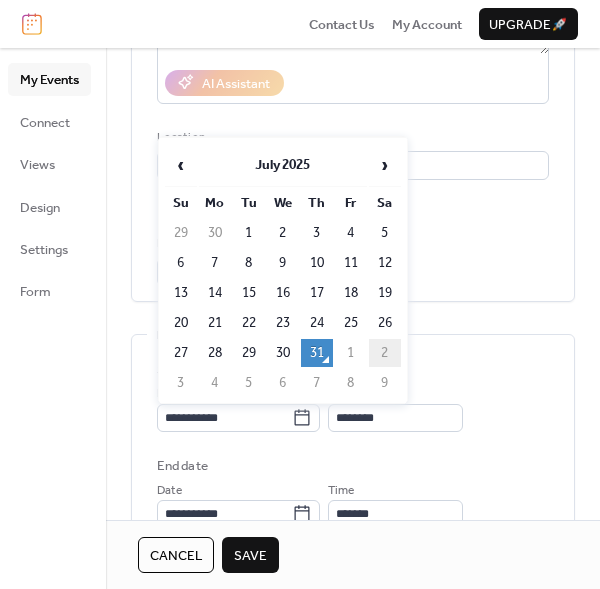 click on "2" at bounding box center (385, 353) 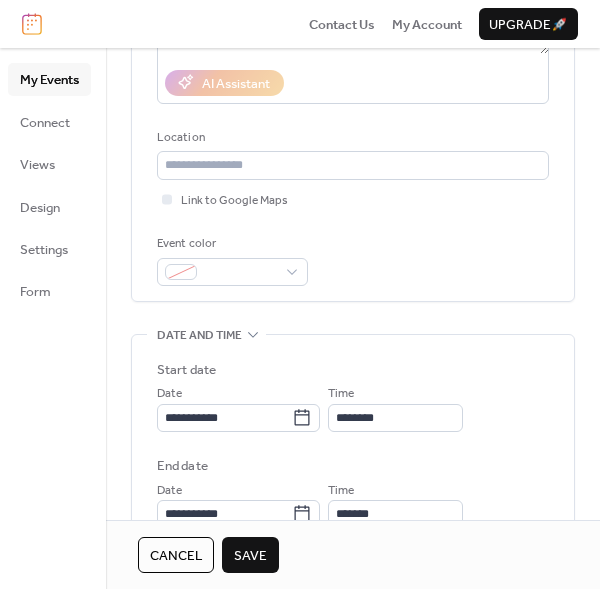click on "Save" at bounding box center [250, 556] 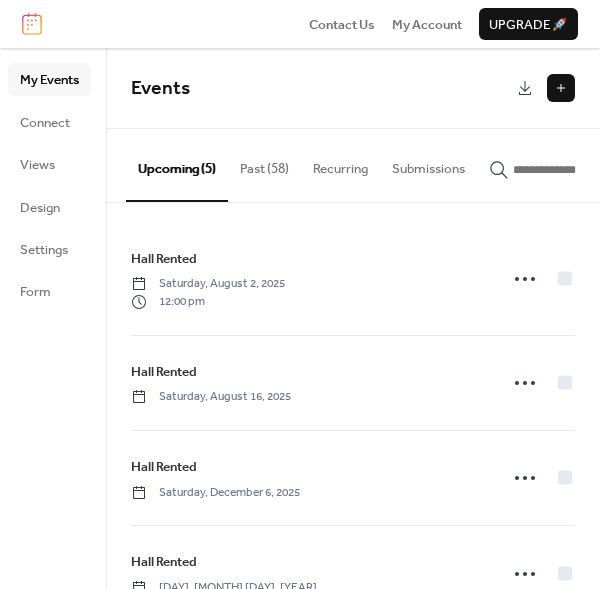 click at bounding box center [561, 88] 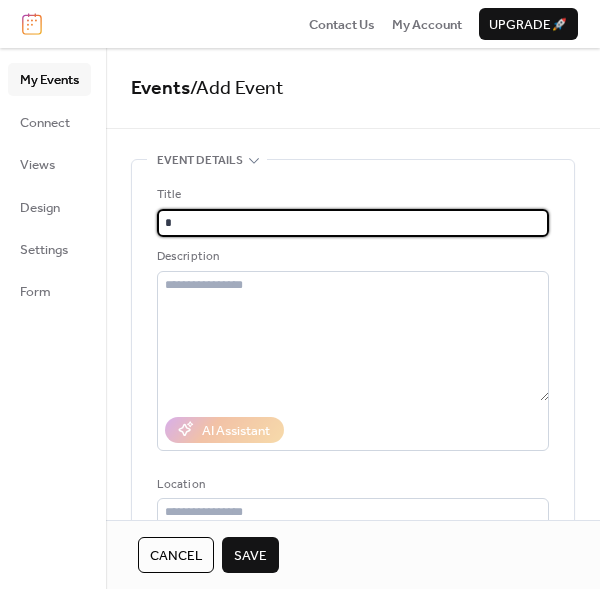 type on "**********" 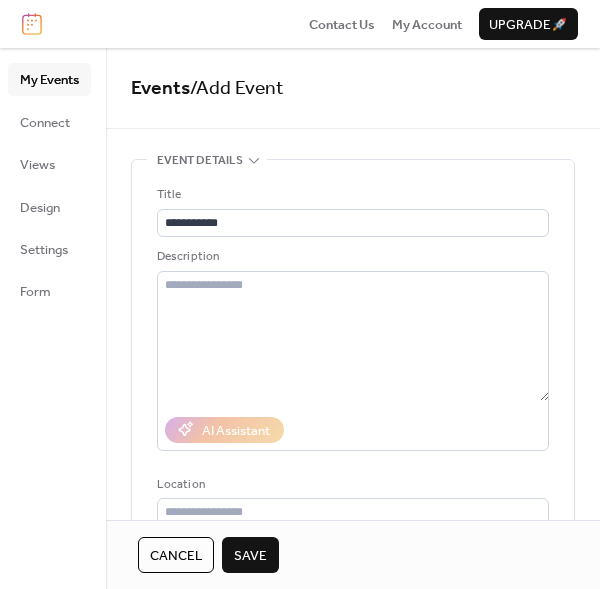 click on "**********" at bounding box center (353, 805) 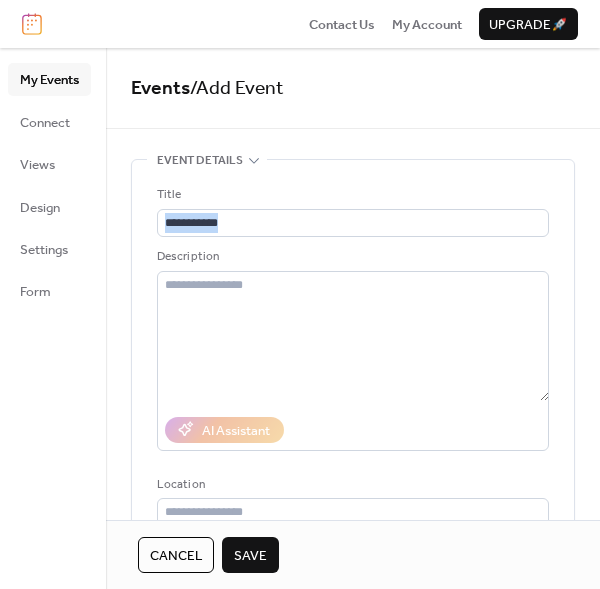 click on "**********" at bounding box center (353, 805) 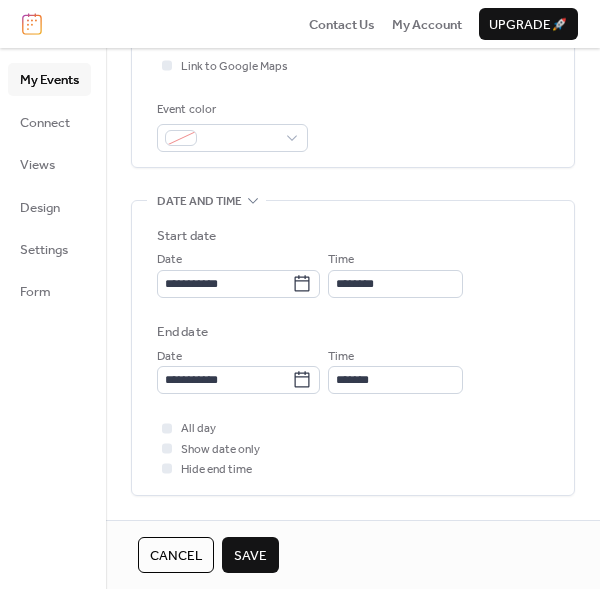 scroll, scrollTop: 529, scrollLeft: 0, axis: vertical 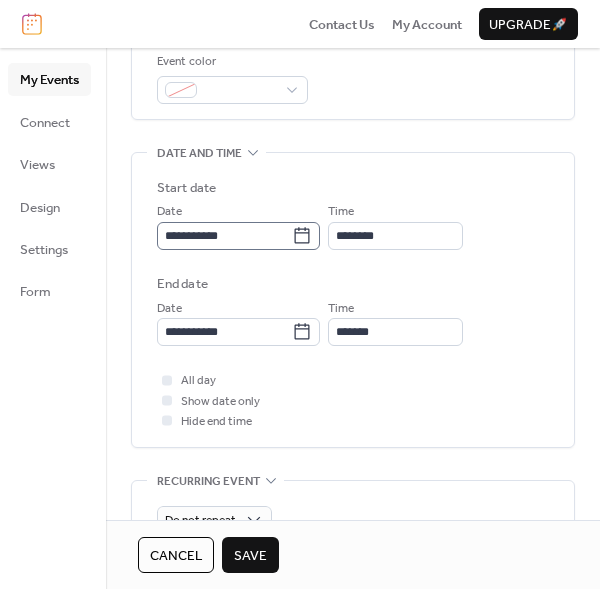 click 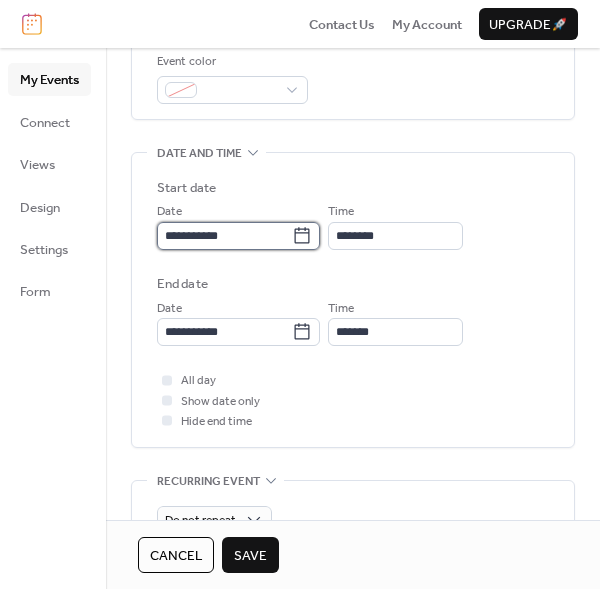 click on "**********" at bounding box center (224, 236) 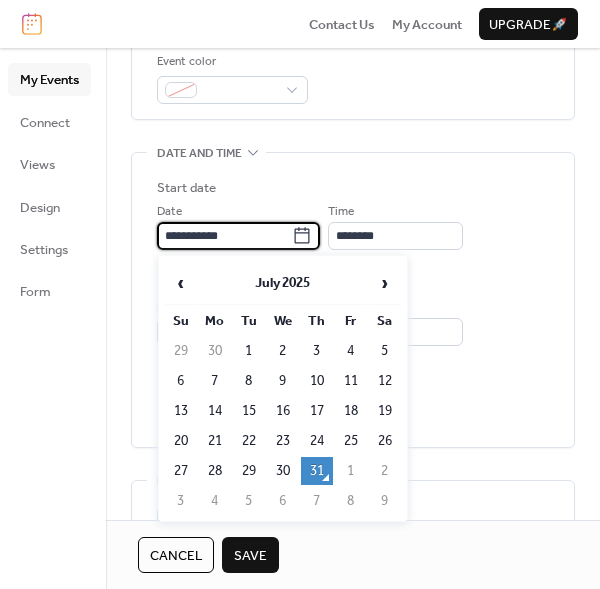 click 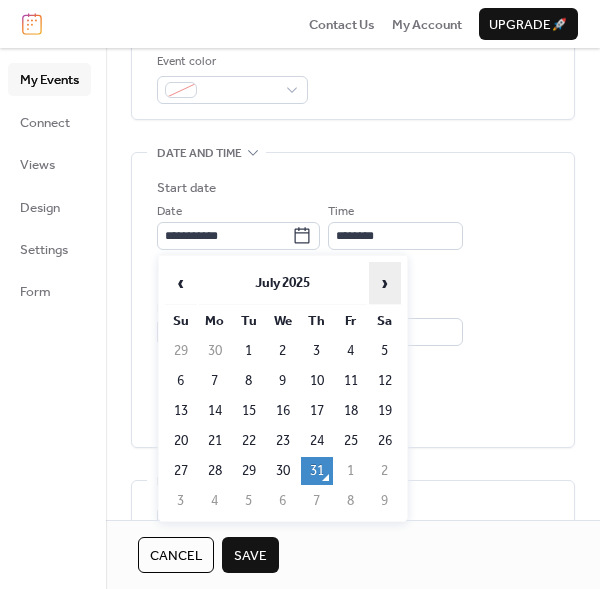 click on "›" at bounding box center (385, 283) 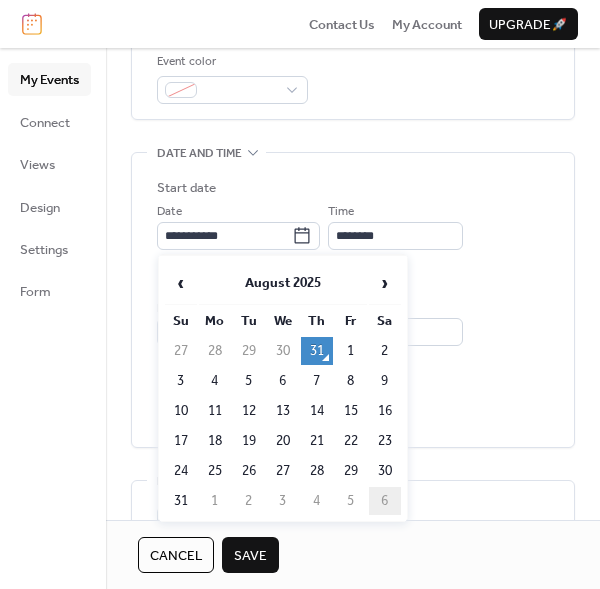 click on "6" at bounding box center [385, 501] 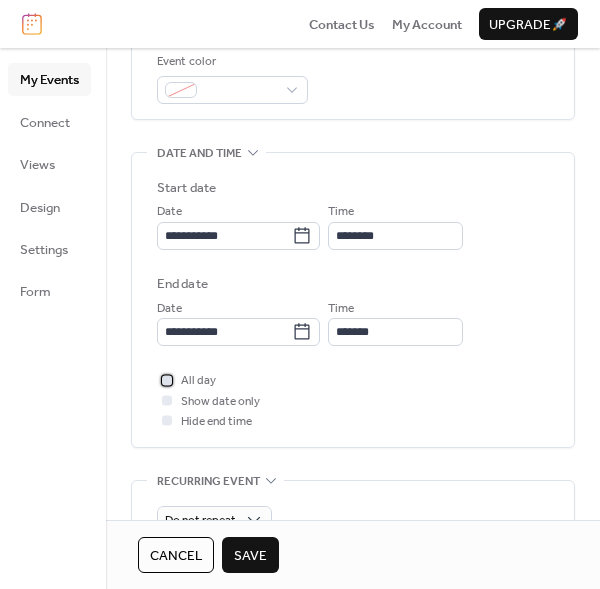 click at bounding box center [167, 380] 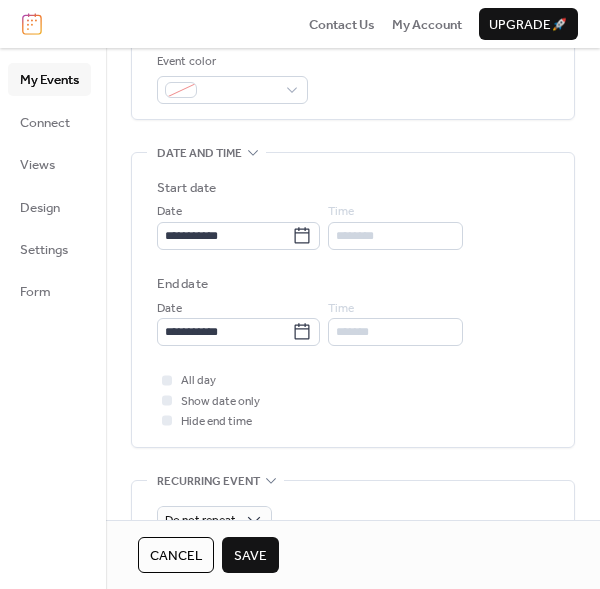 click on "Save" at bounding box center (250, 556) 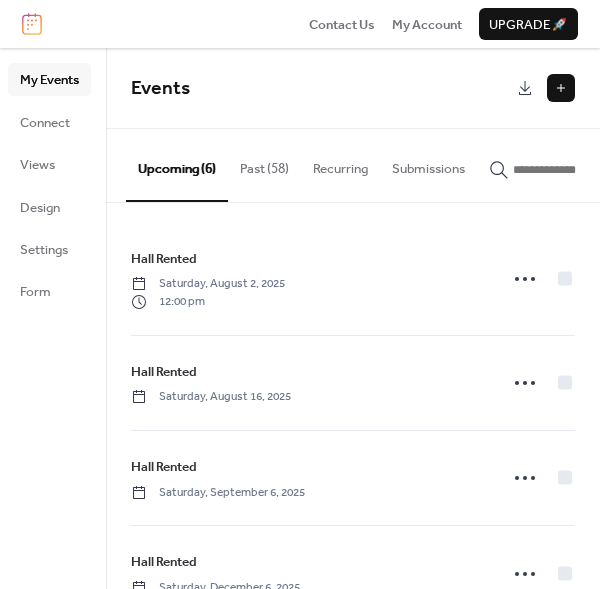 click at bounding box center (561, 88) 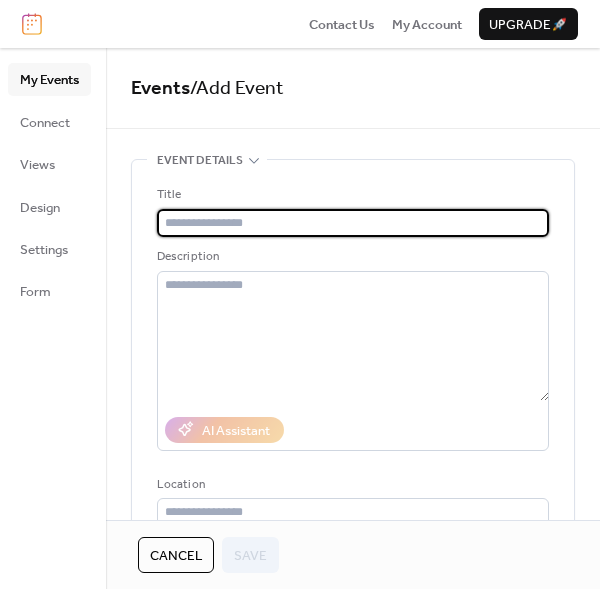 click at bounding box center (353, 223) 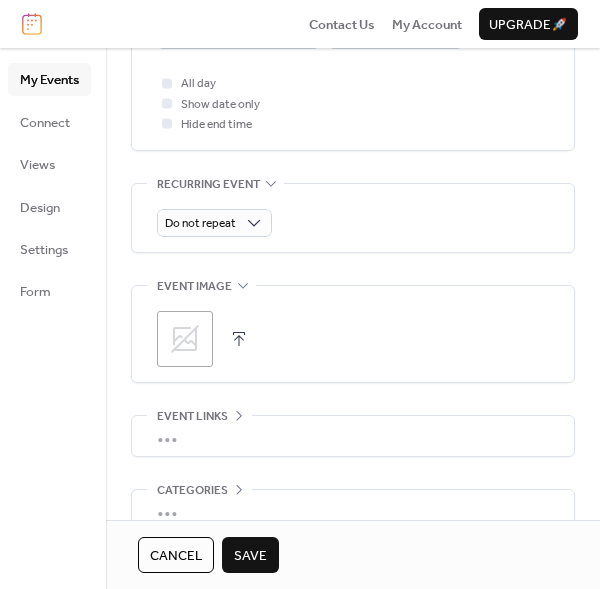 scroll, scrollTop: 413, scrollLeft: 0, axis: vertical 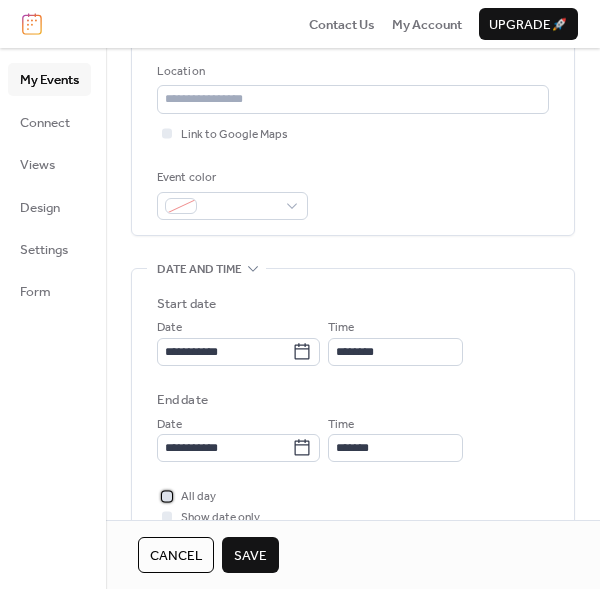 click at bounding box center [167, 496] 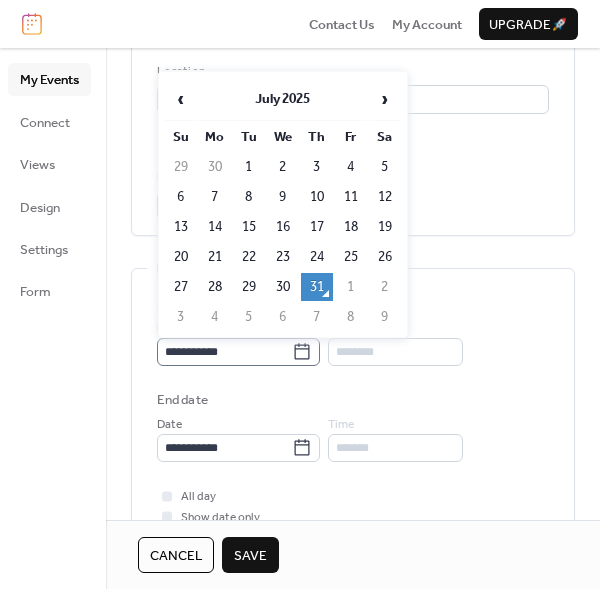 click on "**********" at bounding box center (238, 352) 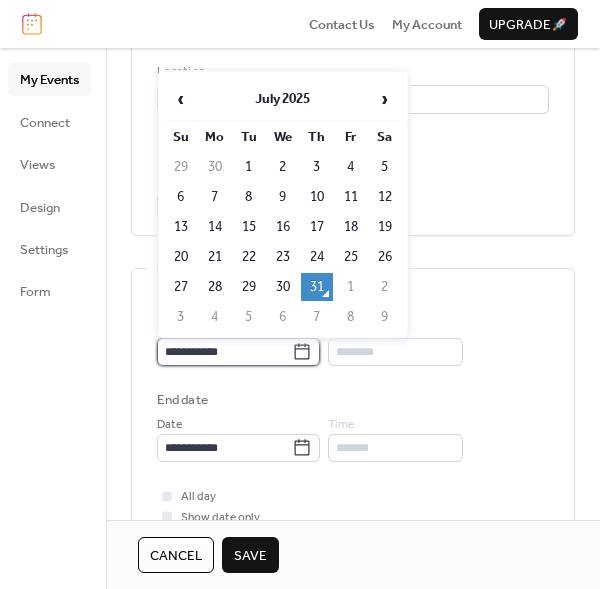 click on "**********" at bounding box center (224, 352) 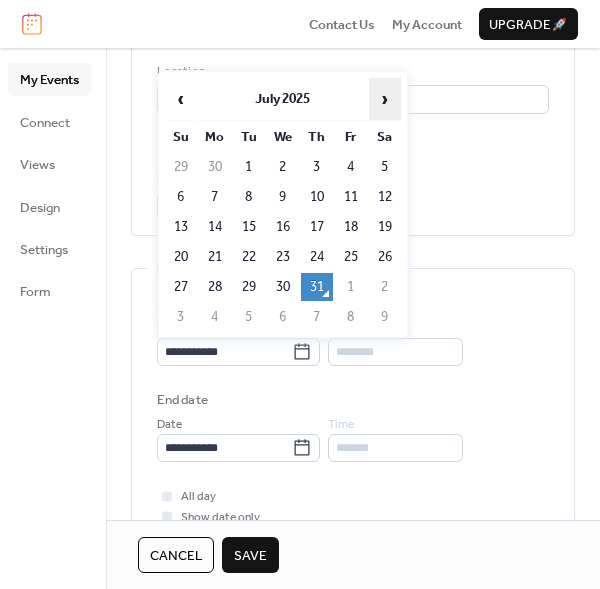 click on "›" at bounding box center (385, 99) 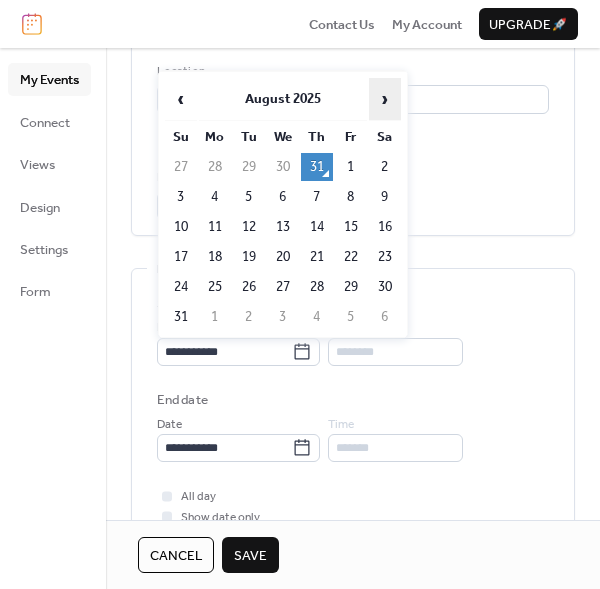 click on "›" at bounding box center [385, 99] 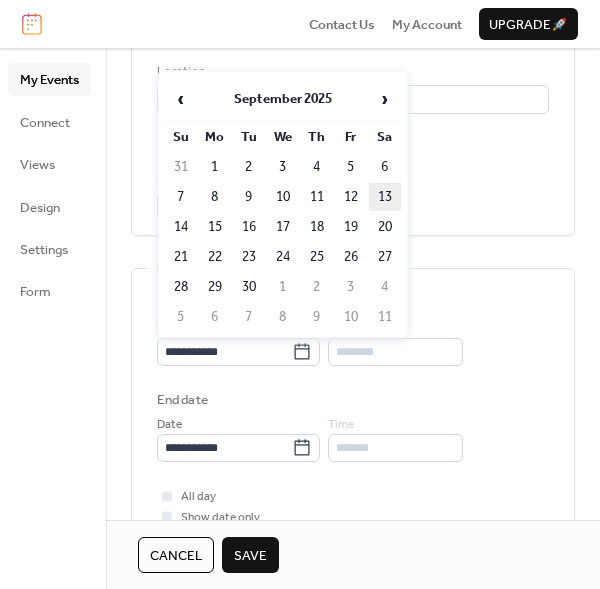 click on "13" at bounding box center [385, 197] 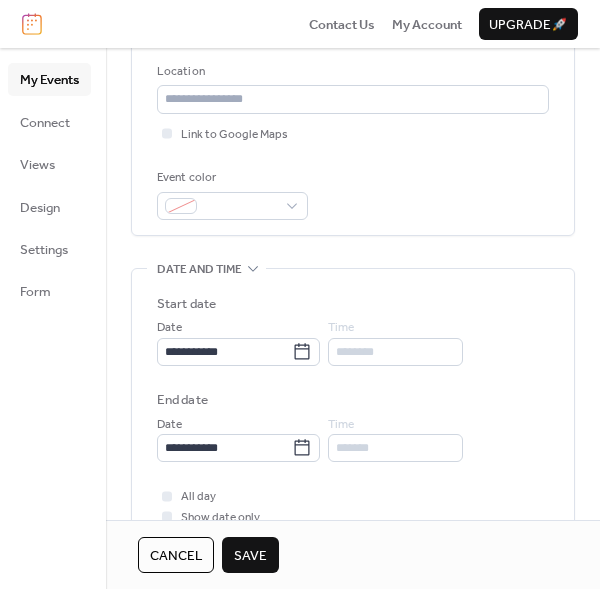 click on "Save" at bounding box center (250, 556) 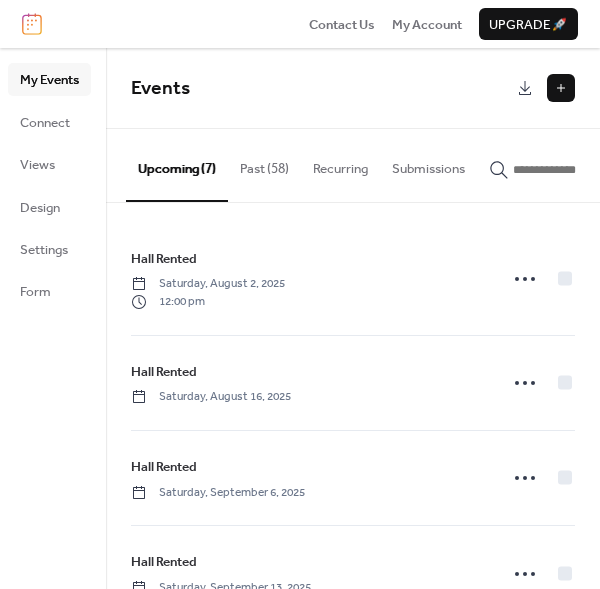 click at bounding box center [561, 88] 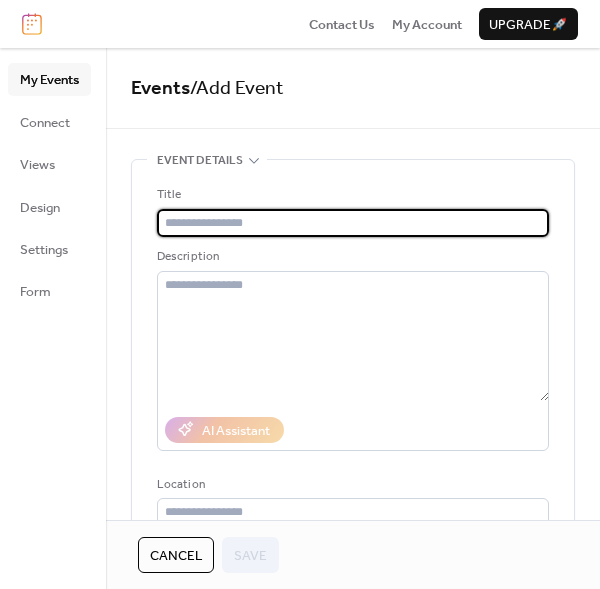 click at bounding box center [353, 223] 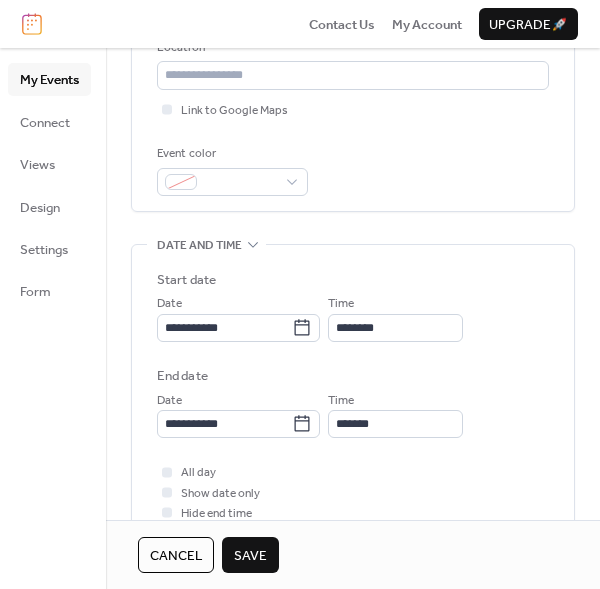 scroll, scrollTop: 439, scrollLeft: 0, axis: vertical 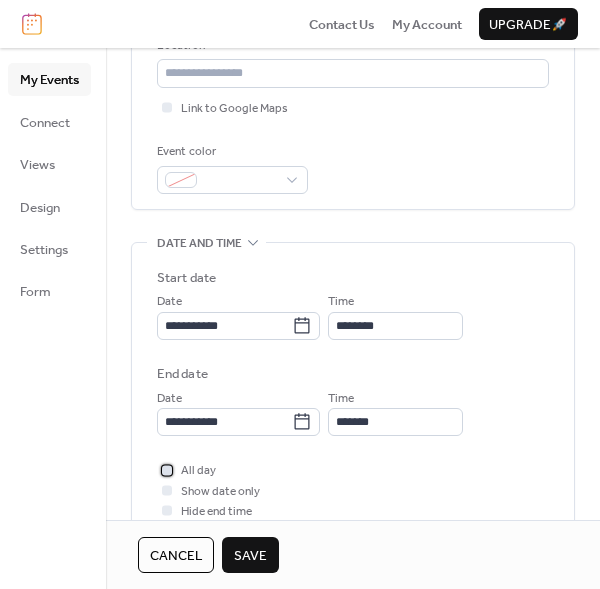 click at bounding box center [167, 470] 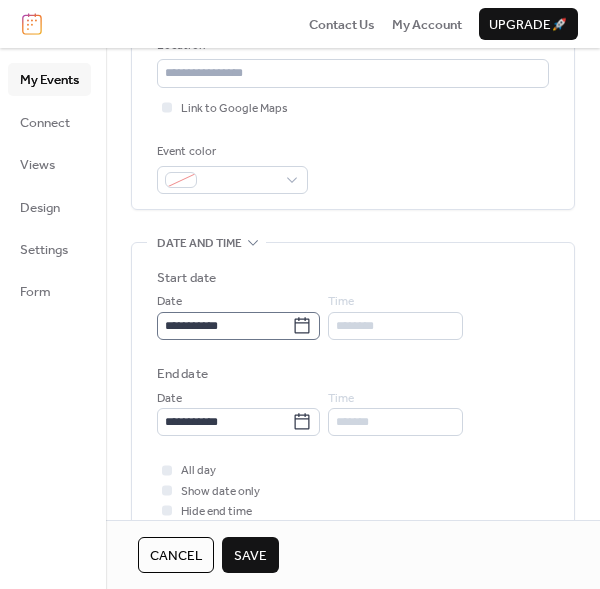 click 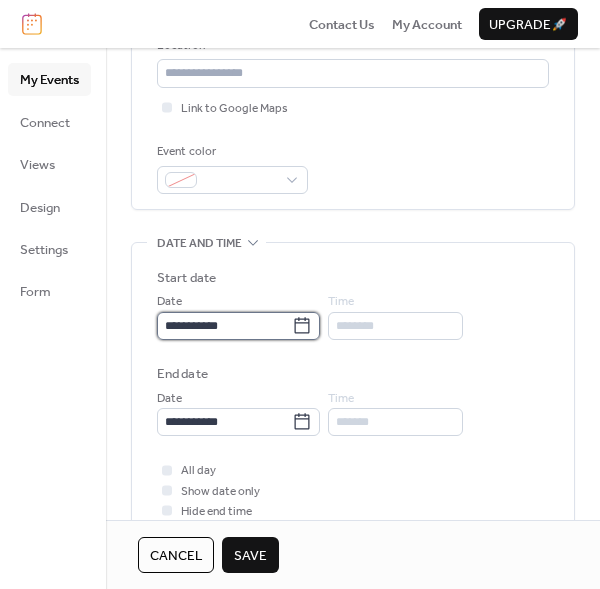 click on "**********" at bounding box center [224, 326] 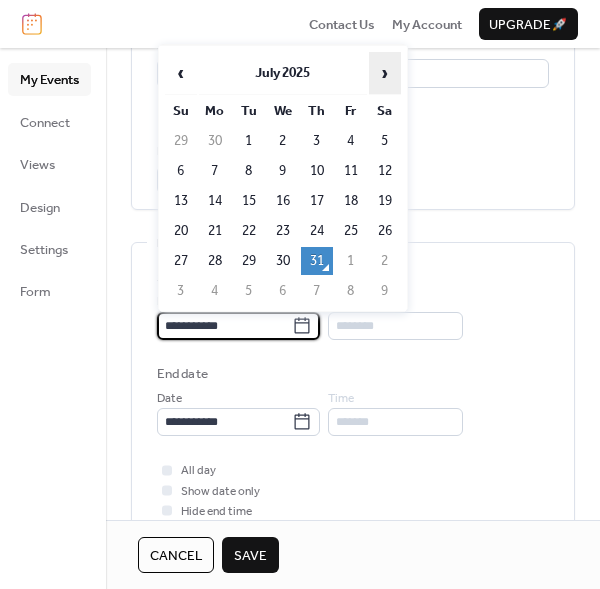 click on "›" at bounding box center (385, 73) 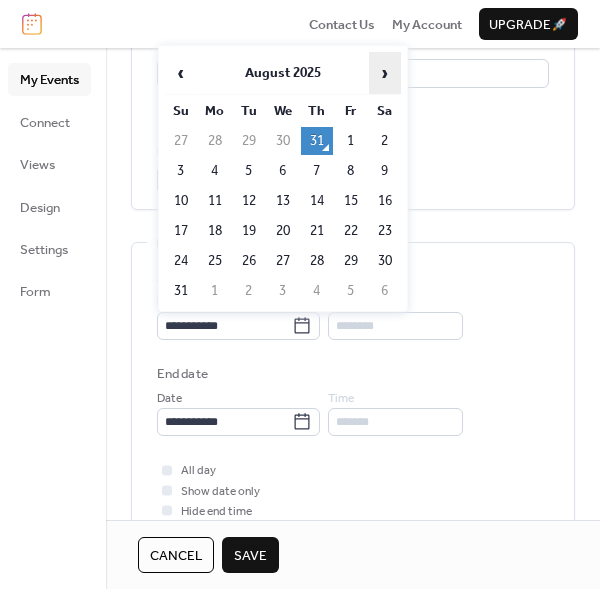 click on "›" at bounding box center (385, 73) 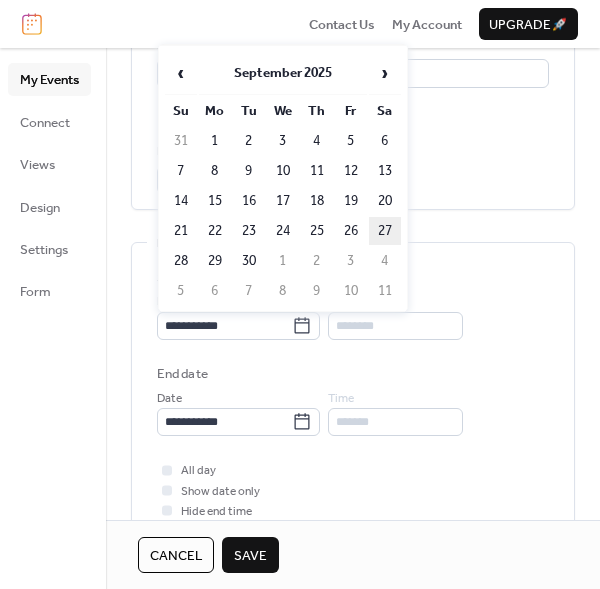 click on "27" at bounding box center [385, 231] 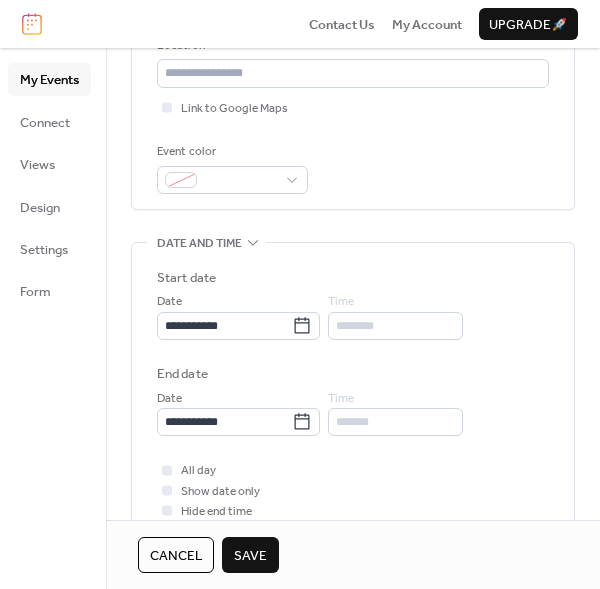 click on "Save" at bounding box center [250, 556] 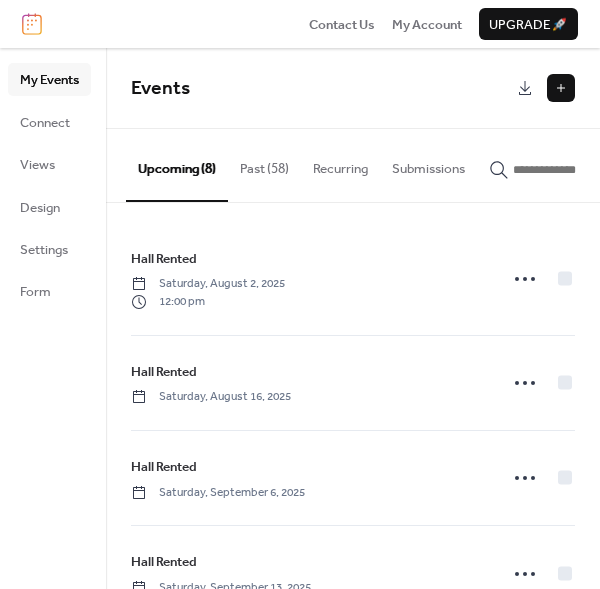 click at bounding box center (561, 88) 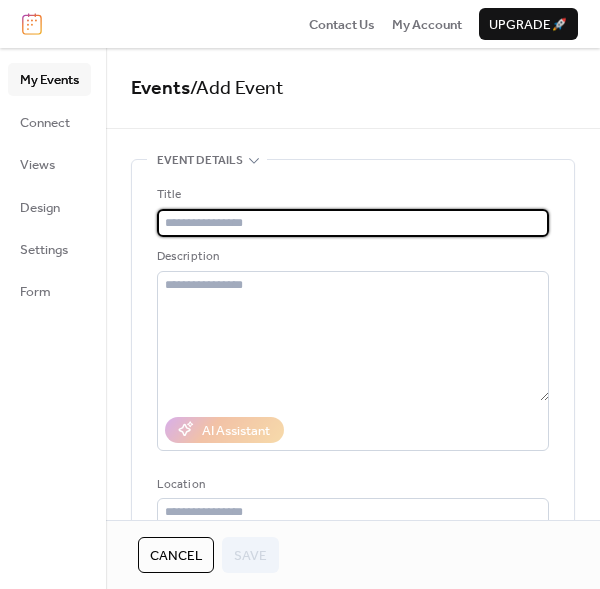 click at bounding box center [353, 223] 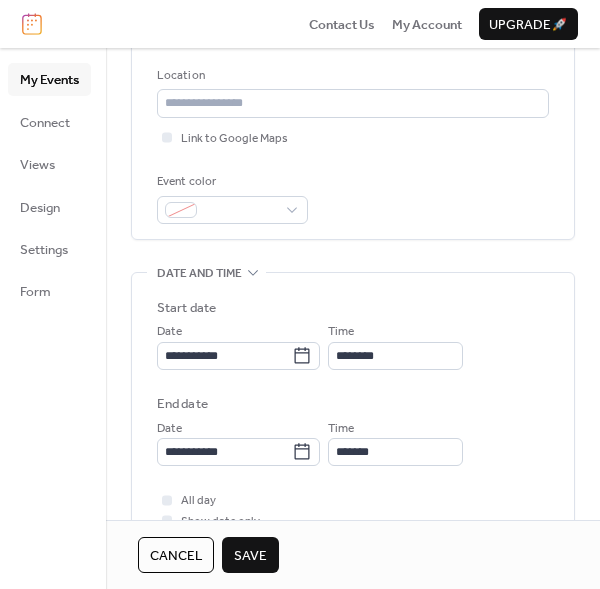 scroll, scrollTop: 448, scrollLeft: 0, axis: vertical 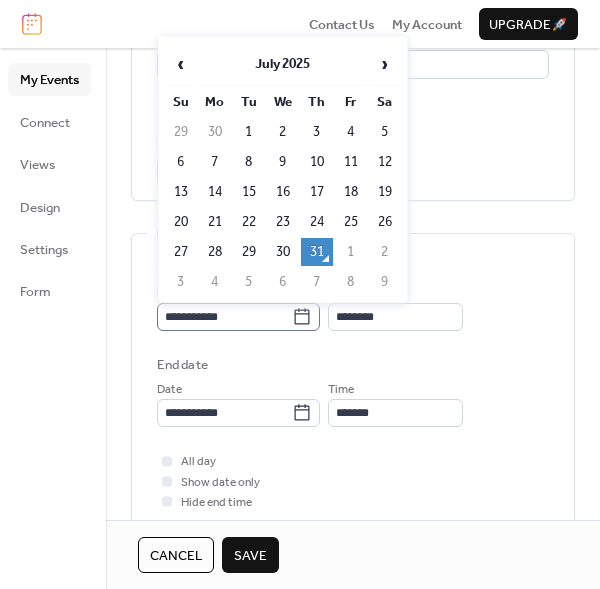 click 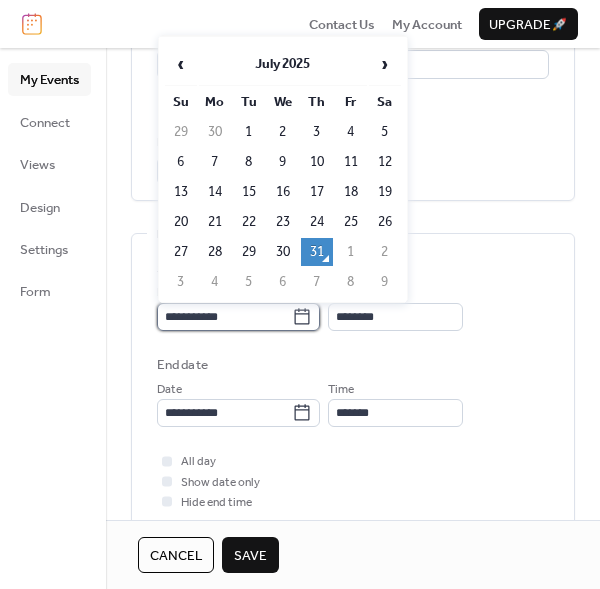 click on "**********" at bounding box center [224, 317] 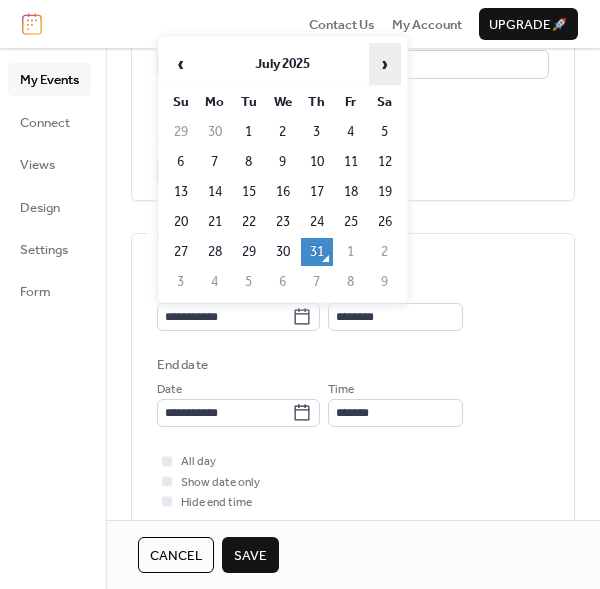 click on "›" at bounding box center [385, 64] 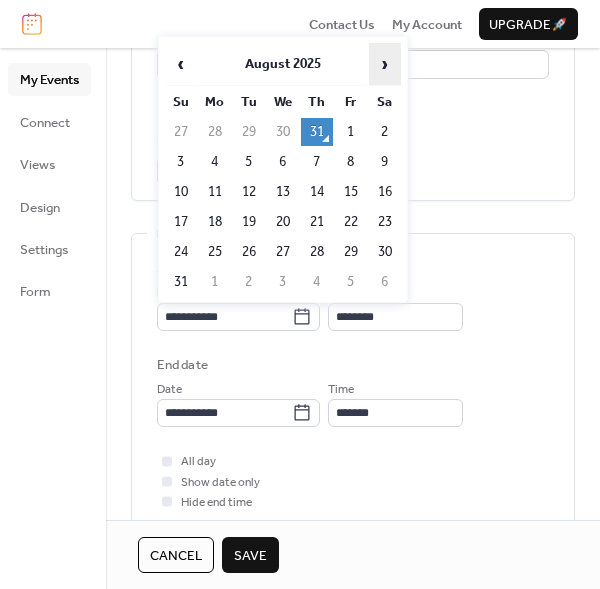 click on "›" at bounding box center [385, 64] 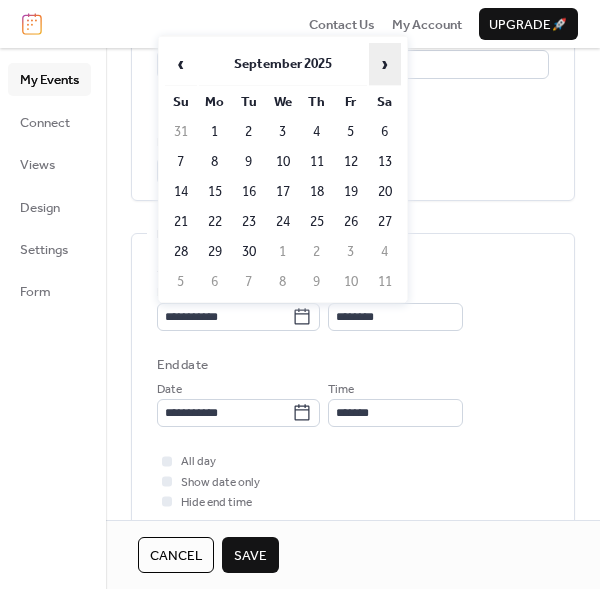 click on "›" at bounding box center [385, 64] 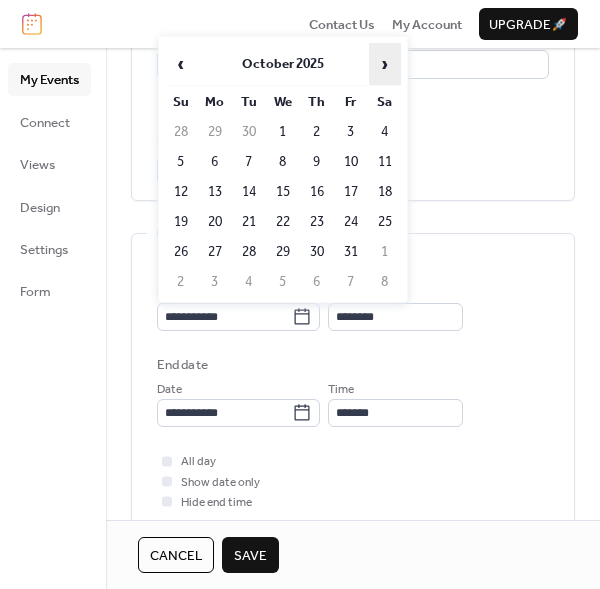 click on "›" at bounding box center (385, 64) 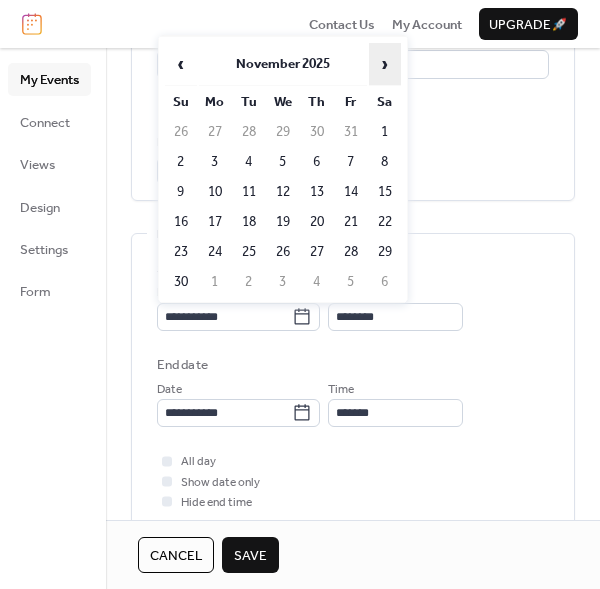 click on "›" at bounding box center (385, 64) 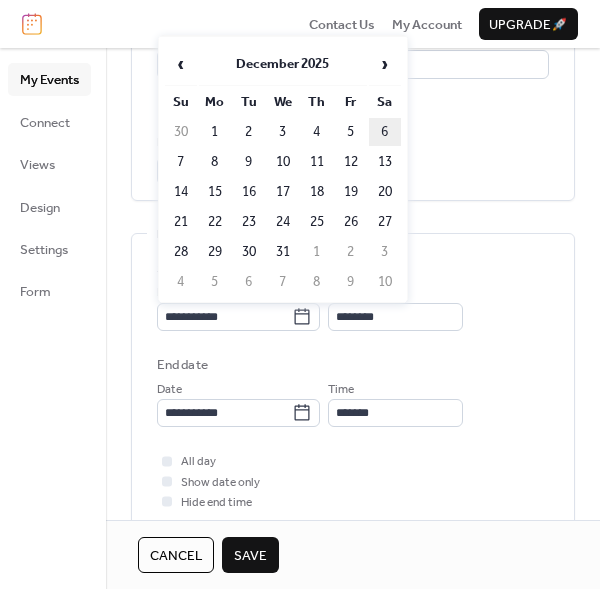 click on "6" at bounding box center [385, 132] 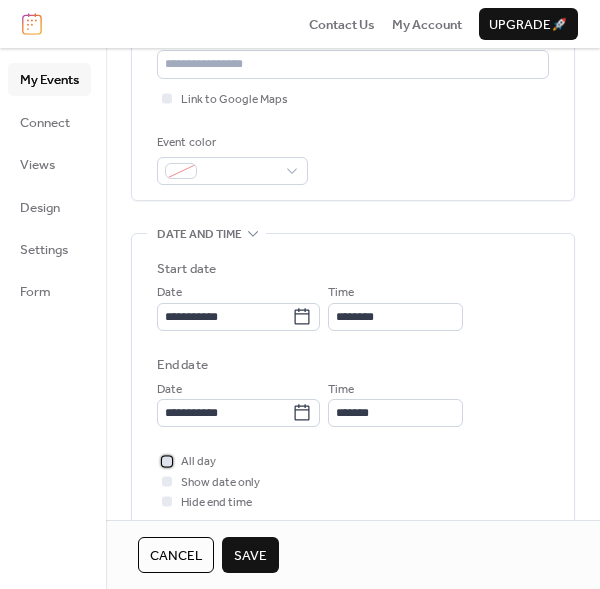click at bounding box center (167, 461) 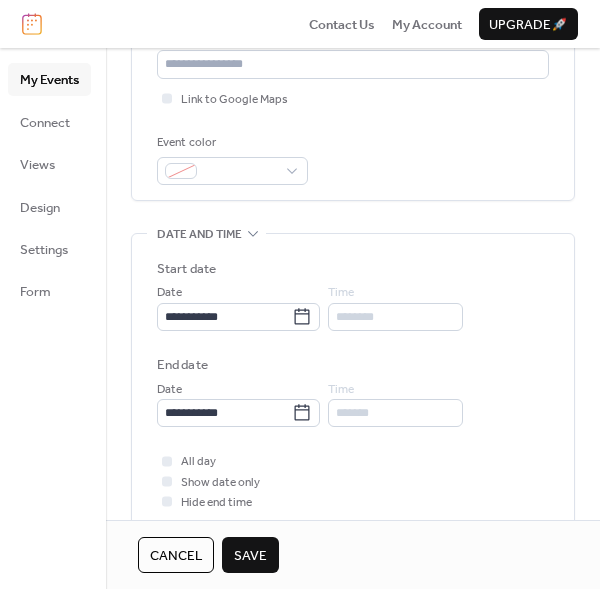 click on "Save" at bounding box center (250, 556) 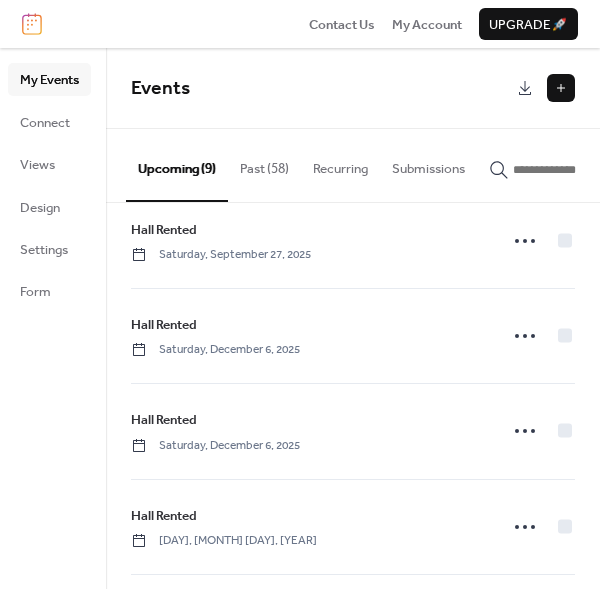 scroll, scrollTop: 438, scrollLeft: 0, axis: vertical 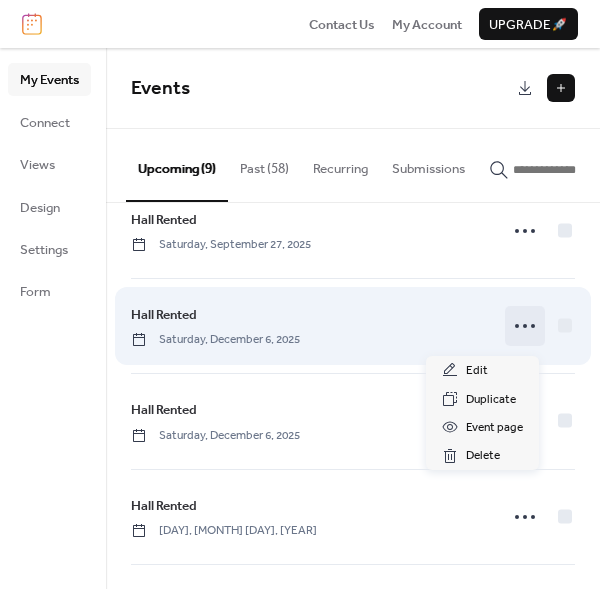 click 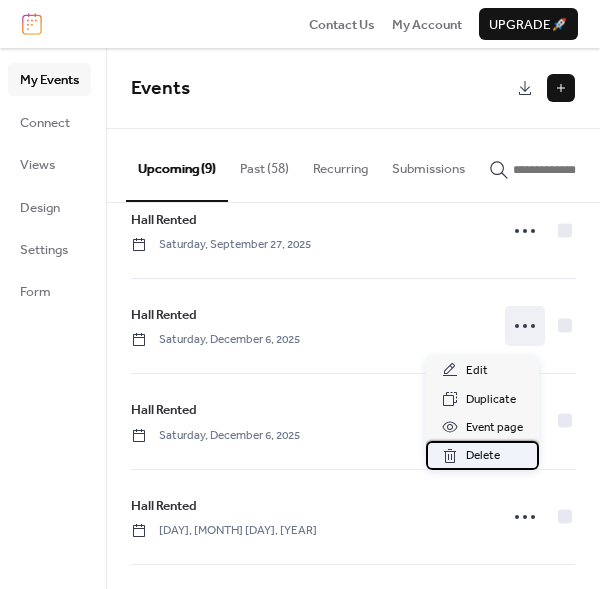 click on "Delete" at bounding box center [483, 456] 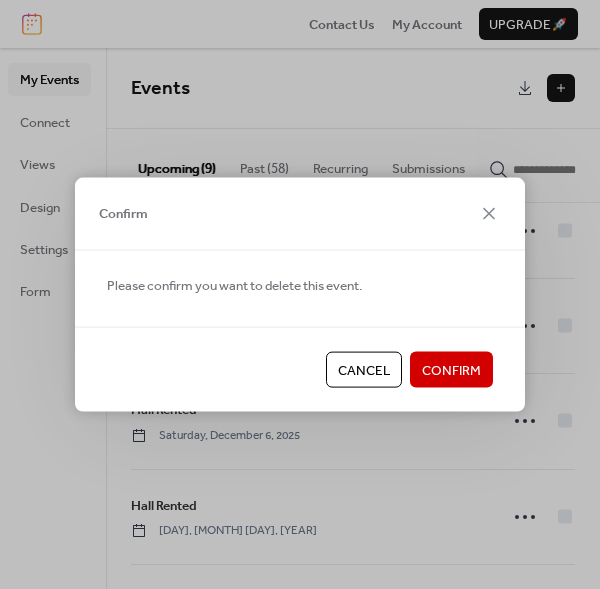 click on "Cancel Confirm" at bounding box center [300, 369] 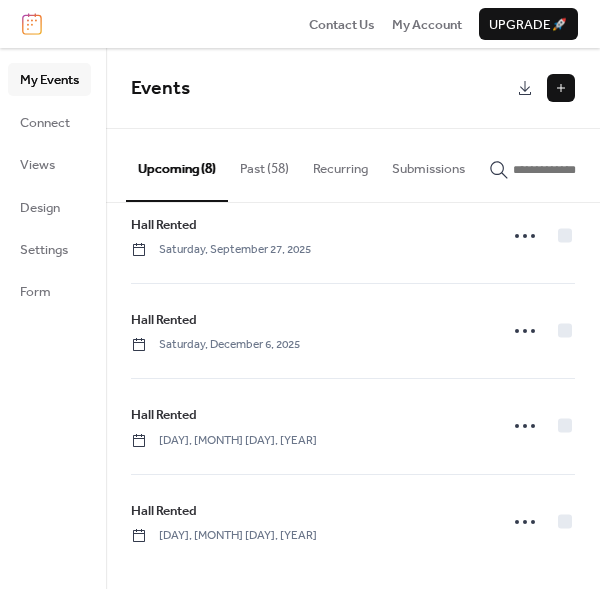 click at bounding box center [561, 88] 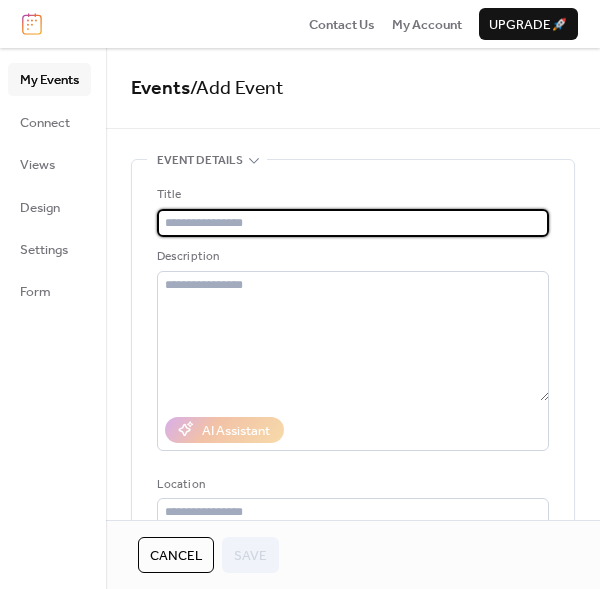click at bounding box center [353, 223] 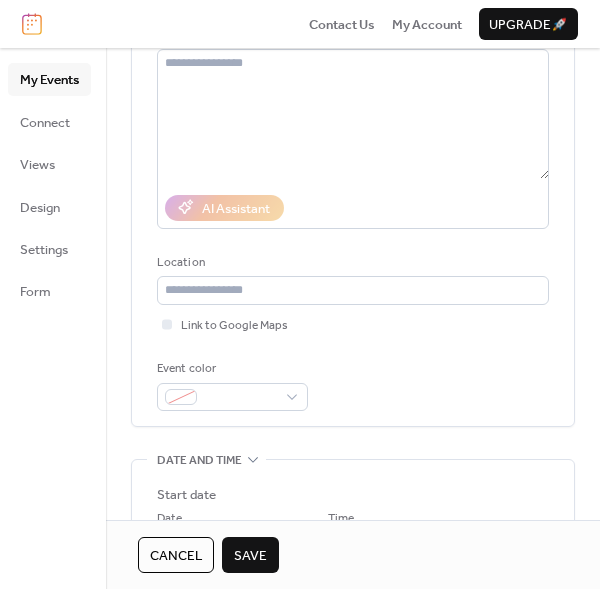 scroll, scrollTop: 433, scrollLeft: 0, axis: vertical 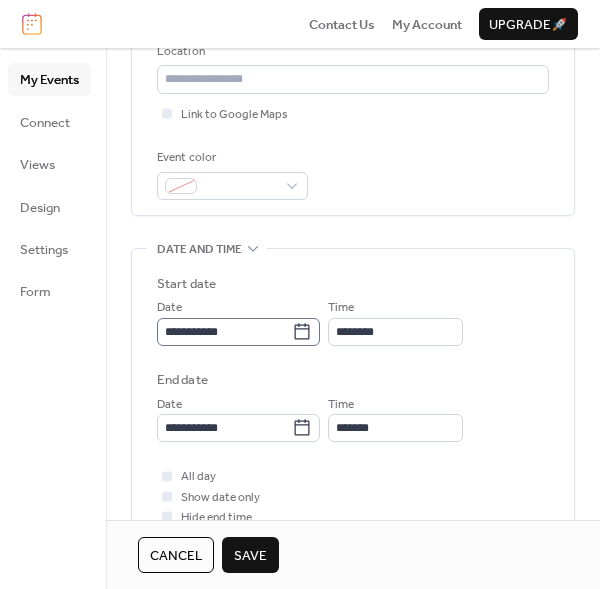 click 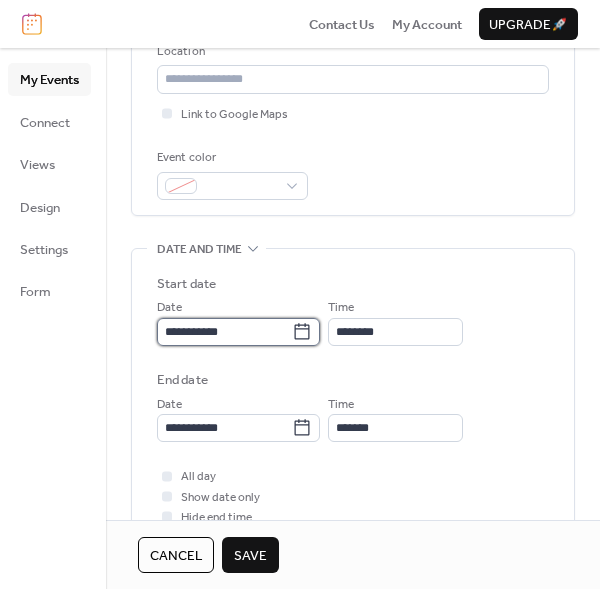 click on "**********" at bounding box center (224, 332) 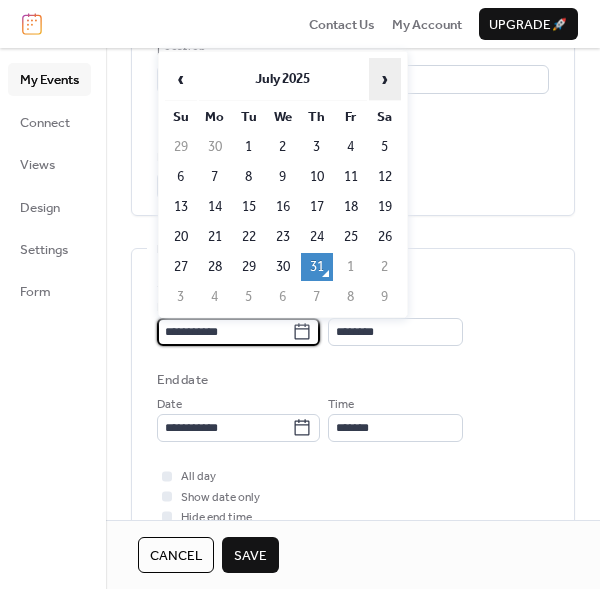 click on "›" at bounding box center (385, 79) 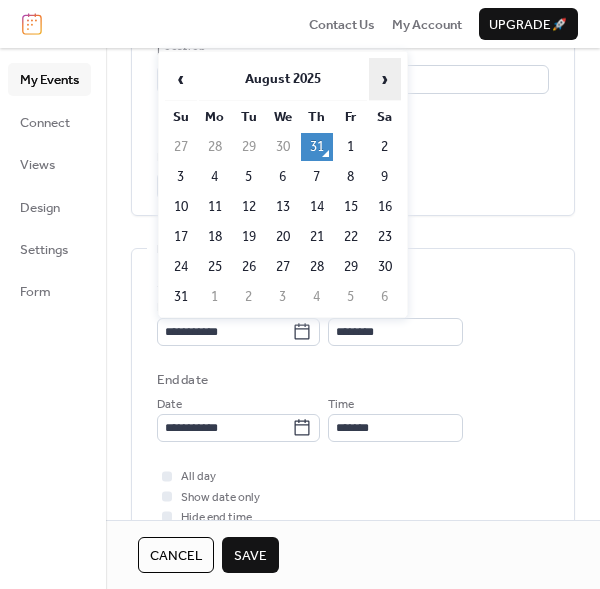 click on "›" at bounding box center [385, 79] 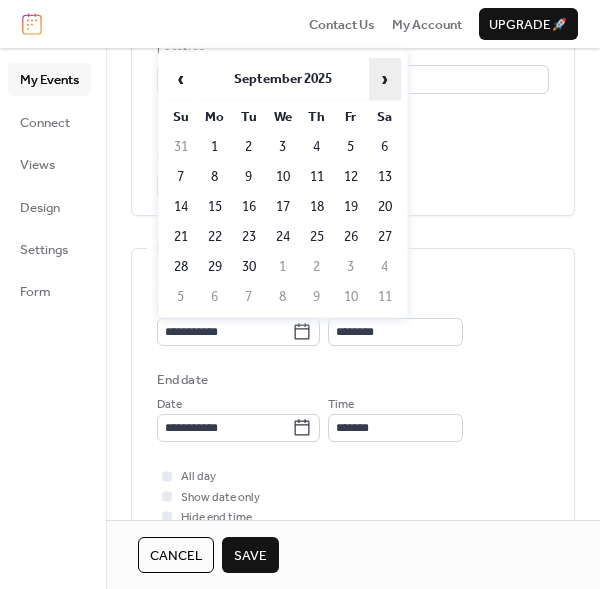 click on "›" at bounding box center (385, 79) 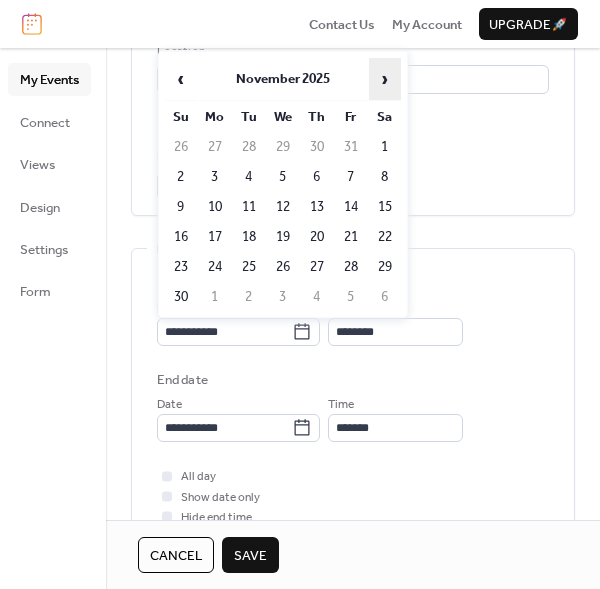 click on "›" at bounding box center (385, 79) 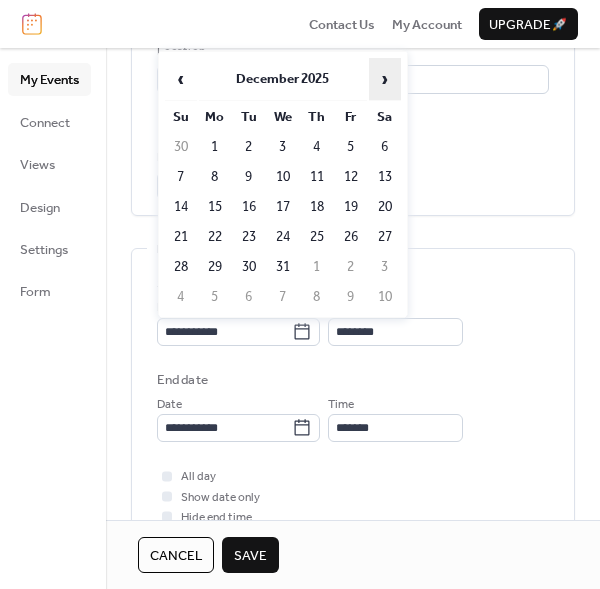 click on "›" at bounding box center [385, 79] 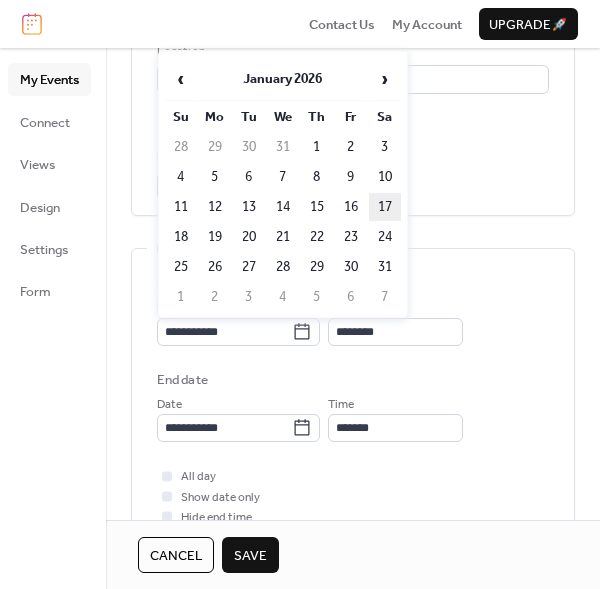 click on "17" at bounding box center (385, 207) 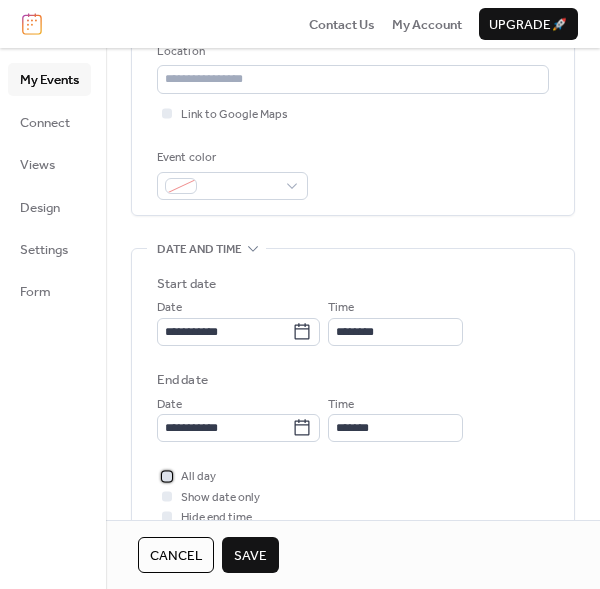 click at bounding box center (167, 476) 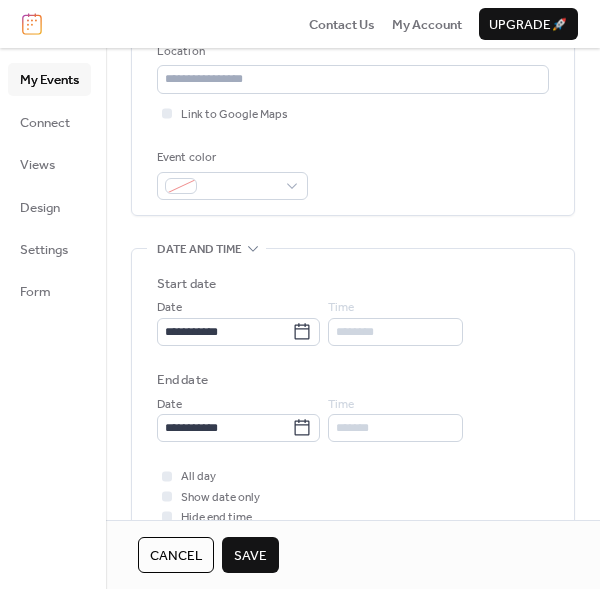 click on "Save" at bounding box center (250, 556) 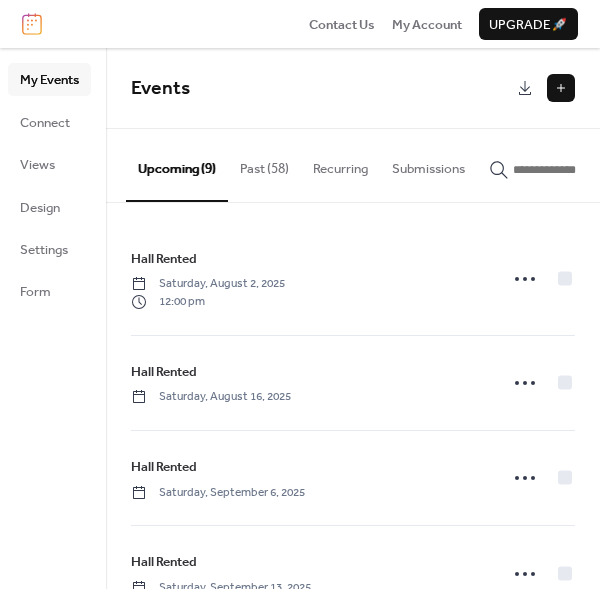 click at bounding box center (561, 88) 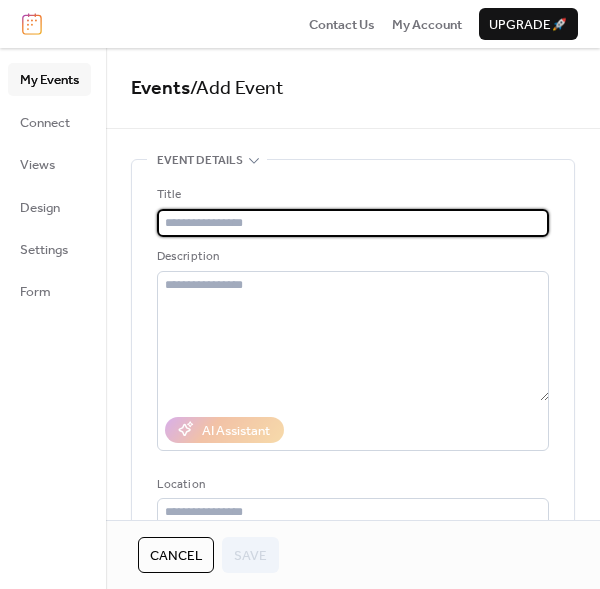 click at bounding box center (353, 223) 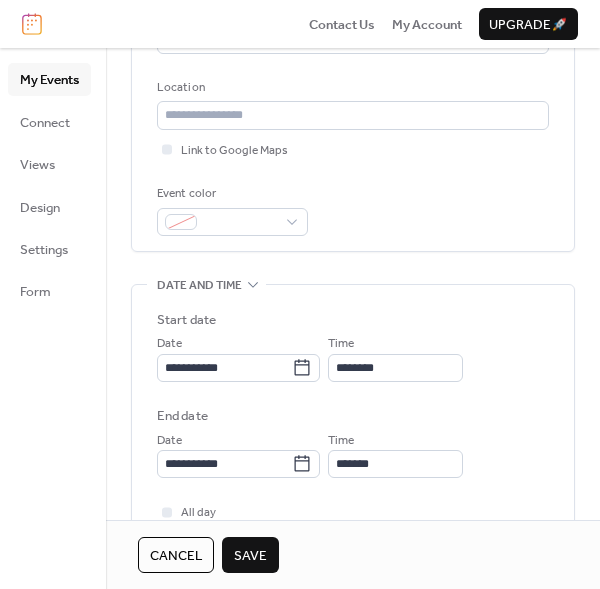 scroll, scrollTop: 419, scrollLeft: 0, axis: vertical 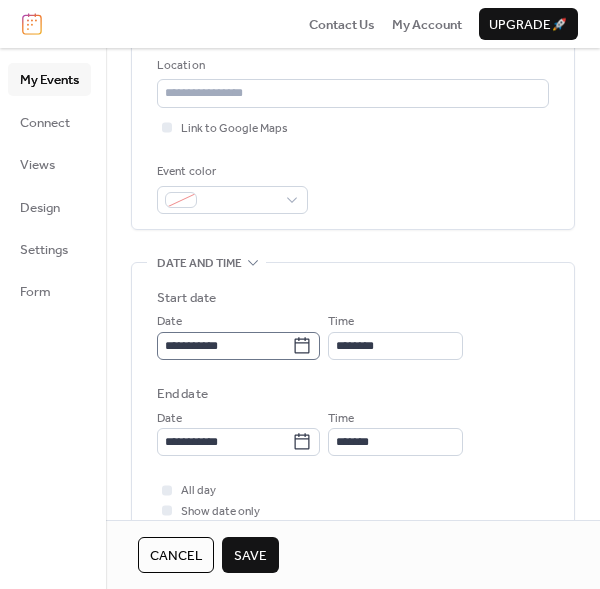 click 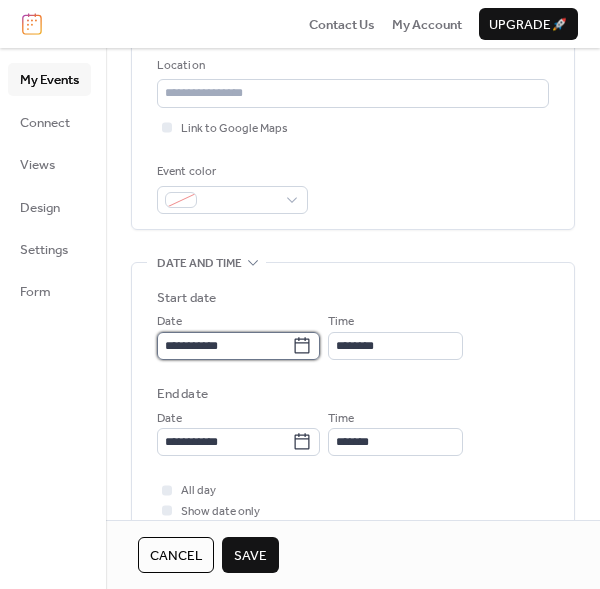 click on "**********" at bounding box center [224, 346] 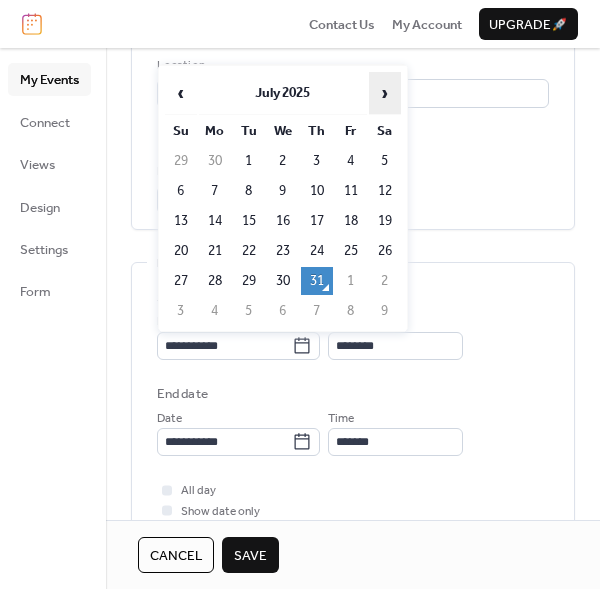 click on "›" at bounding box center [385, 93] 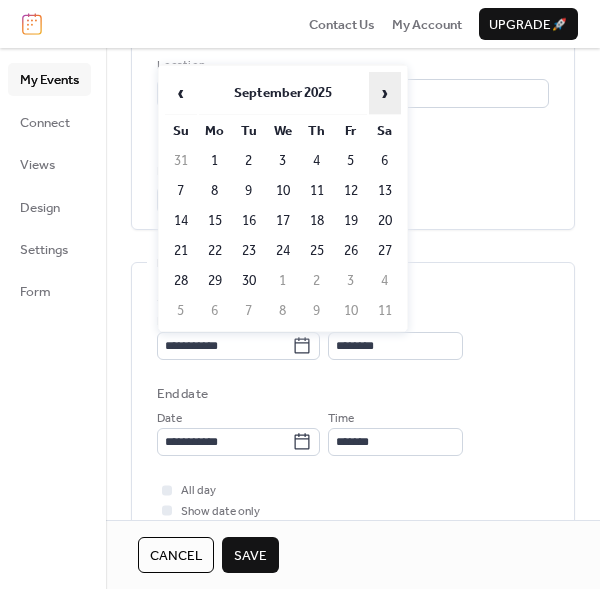 click on "›" at bounding box center (385, 93) 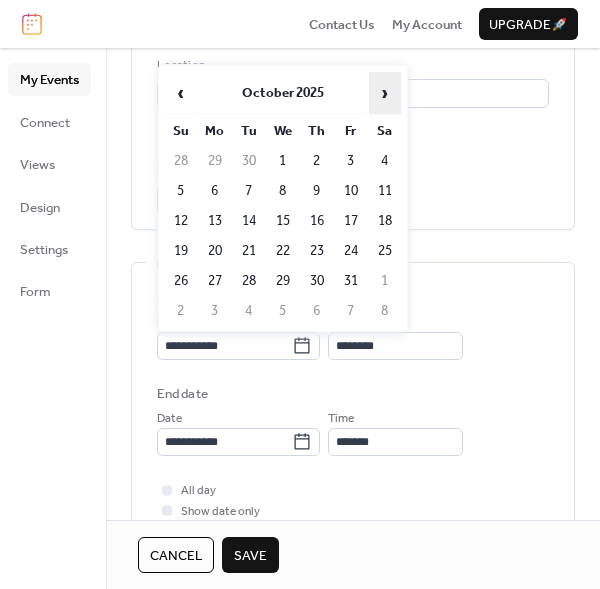 click on "›" at bounding box center [385, 93] 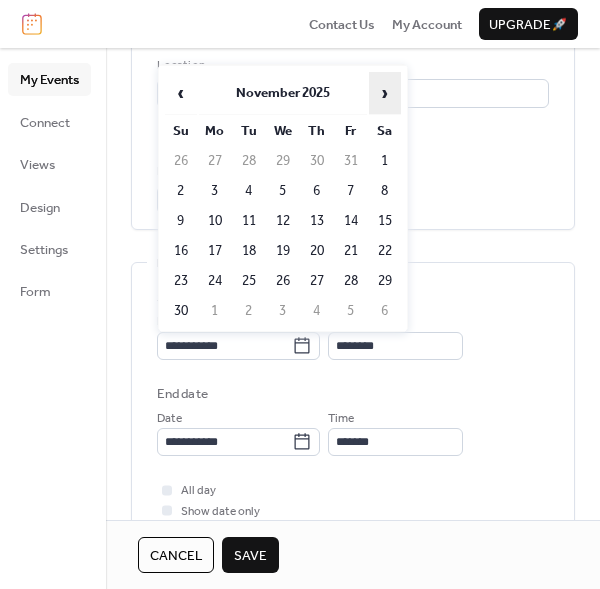 click on "›" at bounding box center [385, 93] 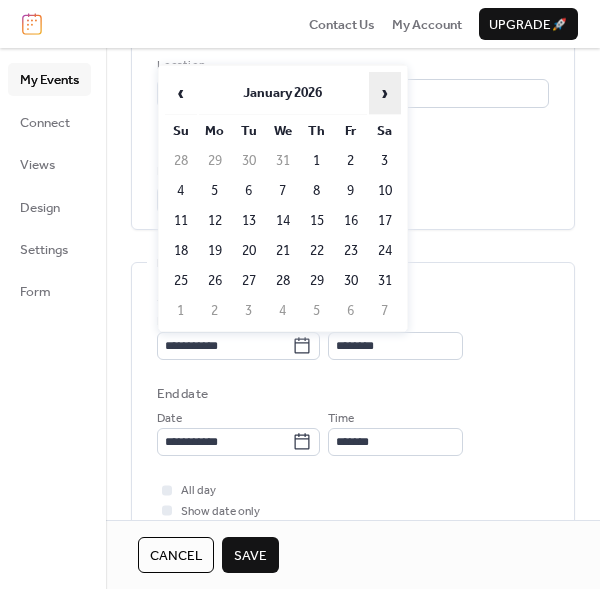 click on "›" at bounding box center (385, 93) 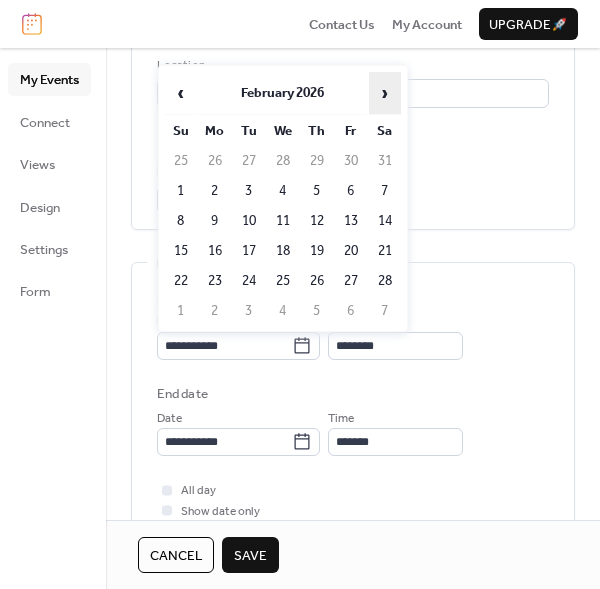 click on "›" at bounding box center [385, 93] 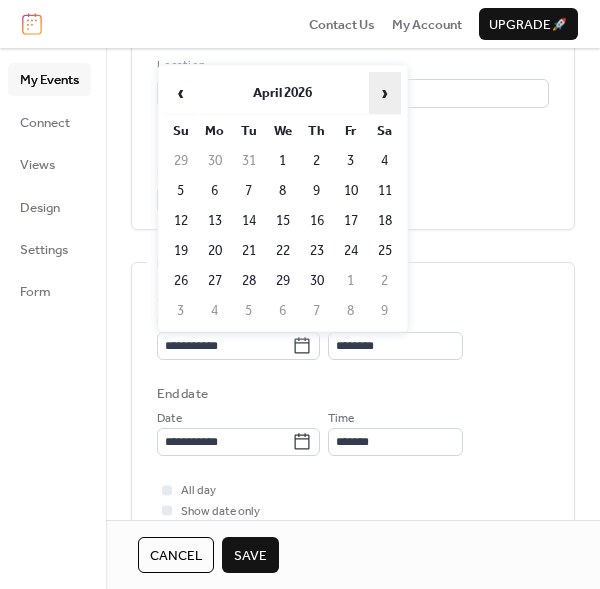click on "›" at bounding box center [385, 93] 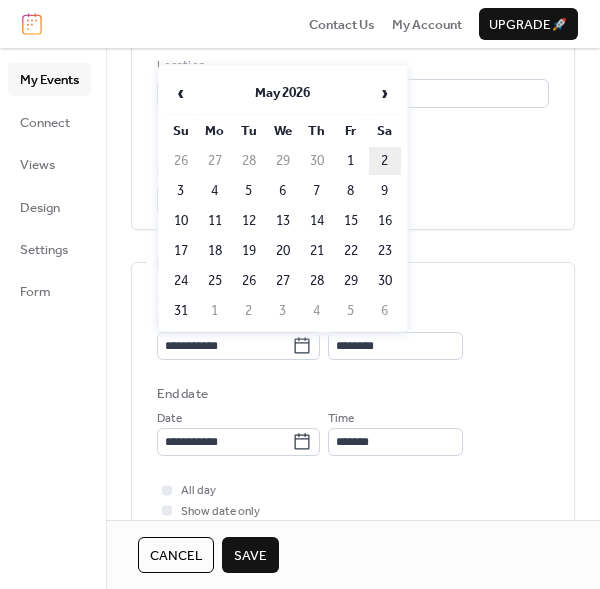 click on "2" at bounding box center [385, 161] 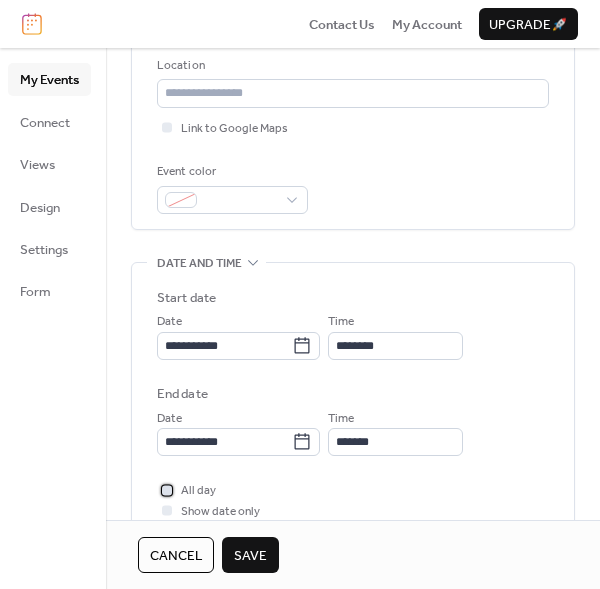 click on "All day" at bounding box center [186, 490] 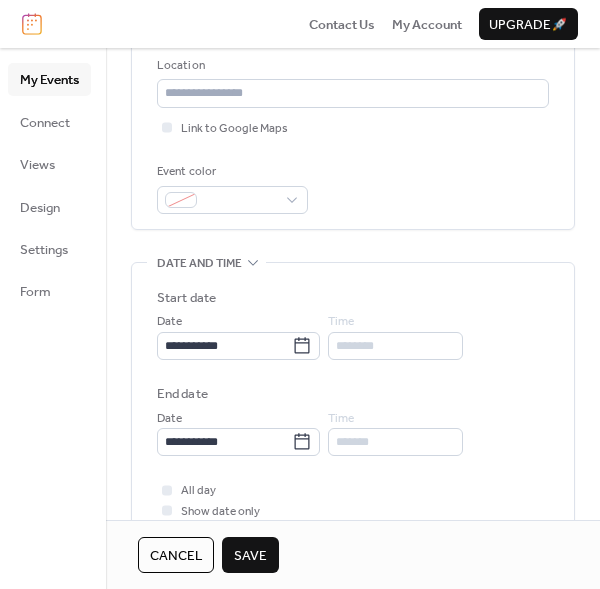 click on "Save" at bounding box center (250, 556) 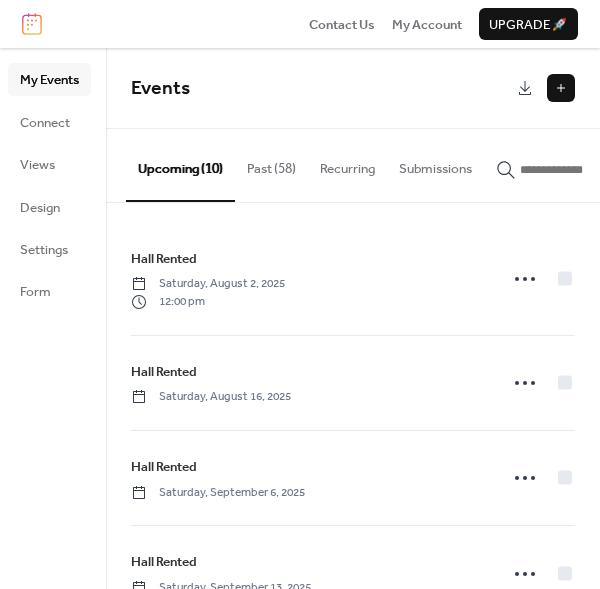 click at bounding box center [561, 88] 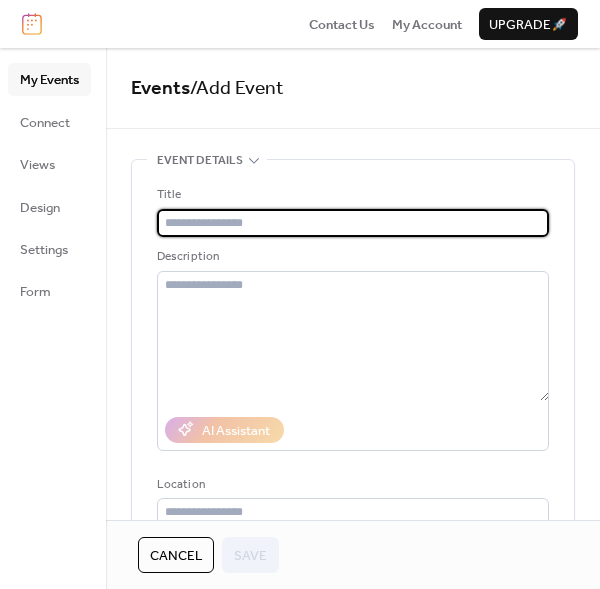 click at bounding box center [353, 223] 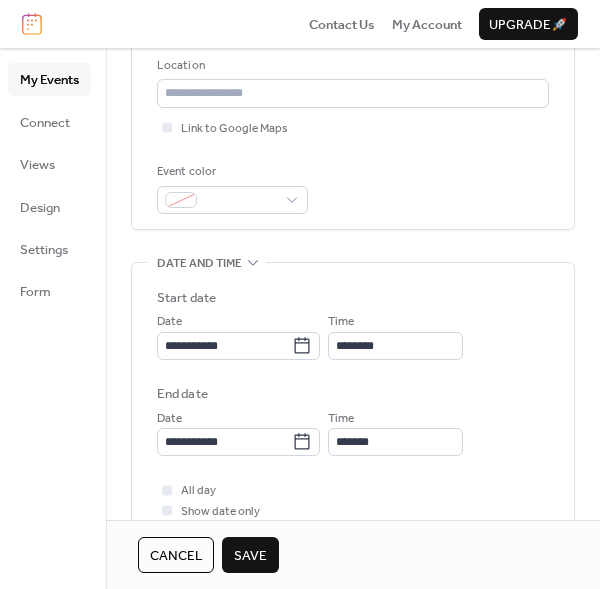 scroll, scrollTop: 436, scrollLeft: 0, axis: vertical 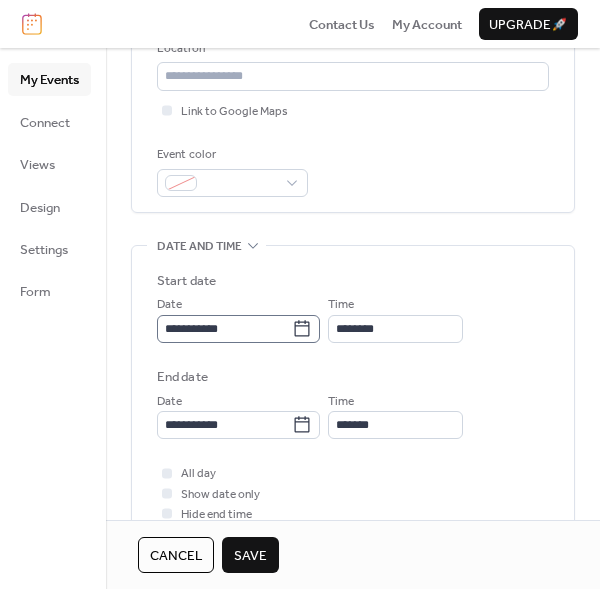 click 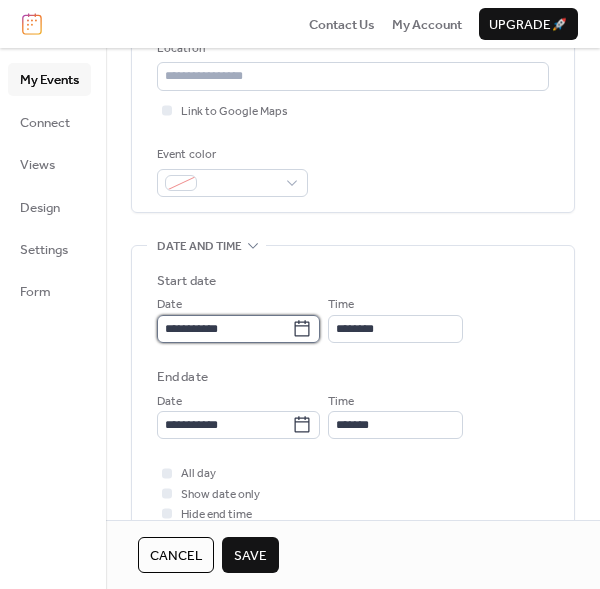 click on "**********" at bounding box center (224, 329) 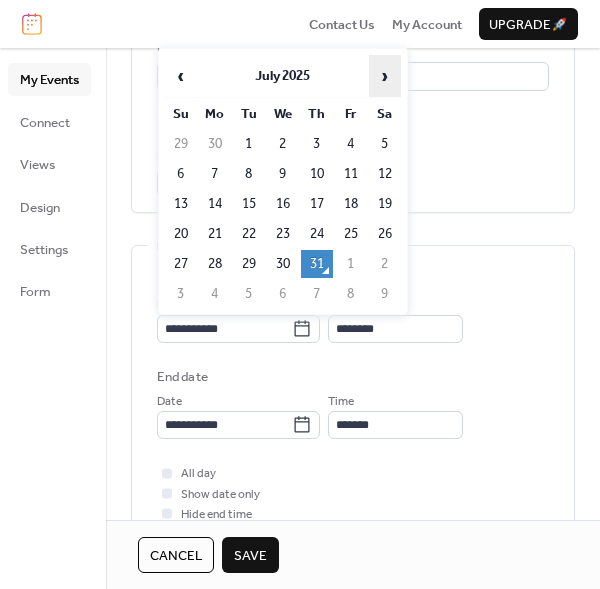 click on "›" at bounding box center (385, 76) 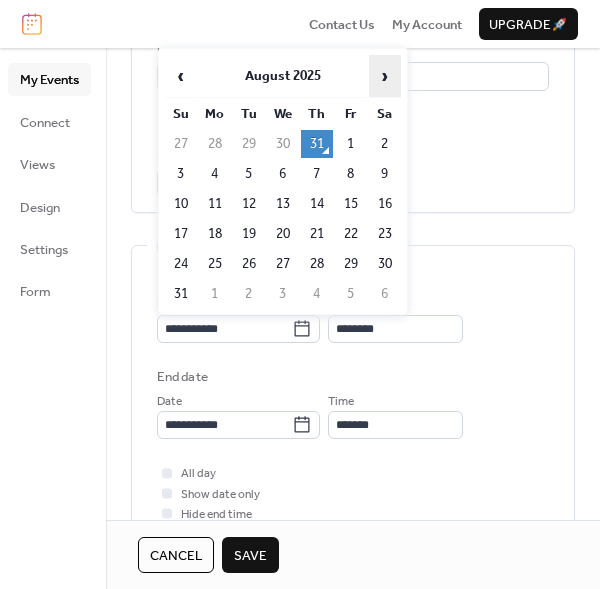 click on "›" at bounding box center (385, 76) 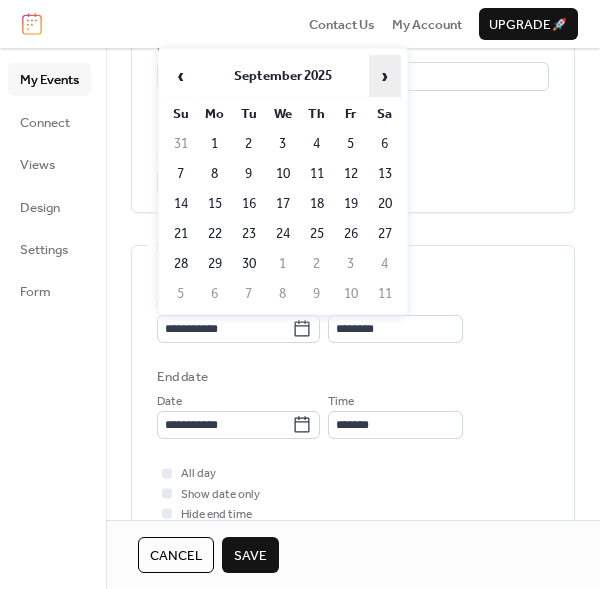 click on "›" at bounding box center (385, 76) 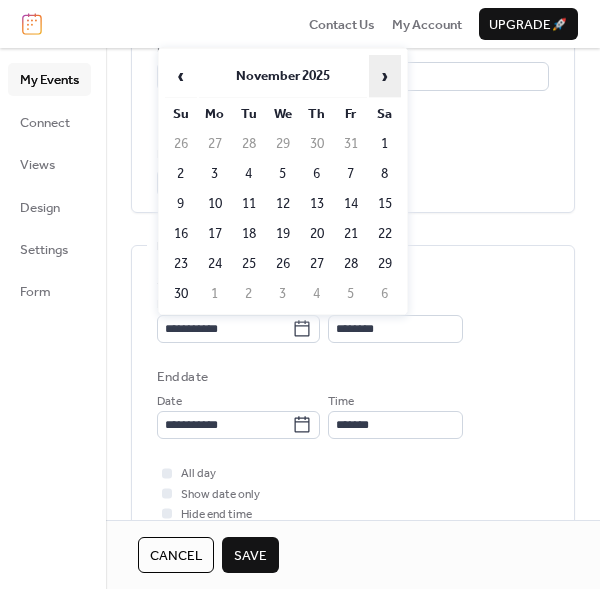 click on "›" at bounding box center (385, 76) 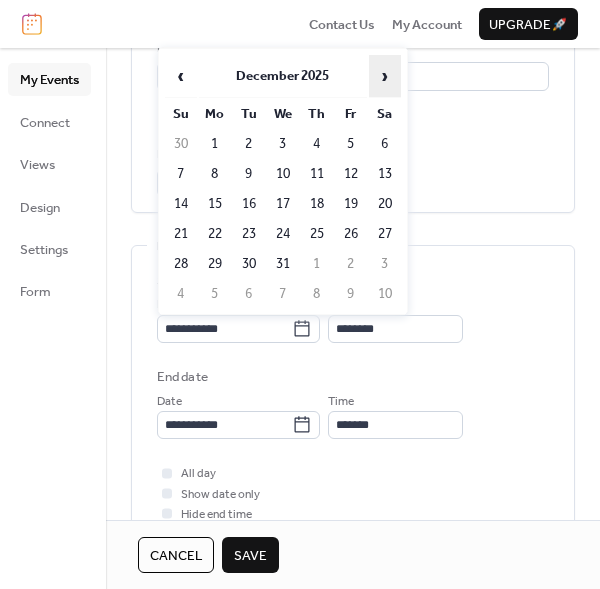 click on "›" at bounding box center [385, 76] 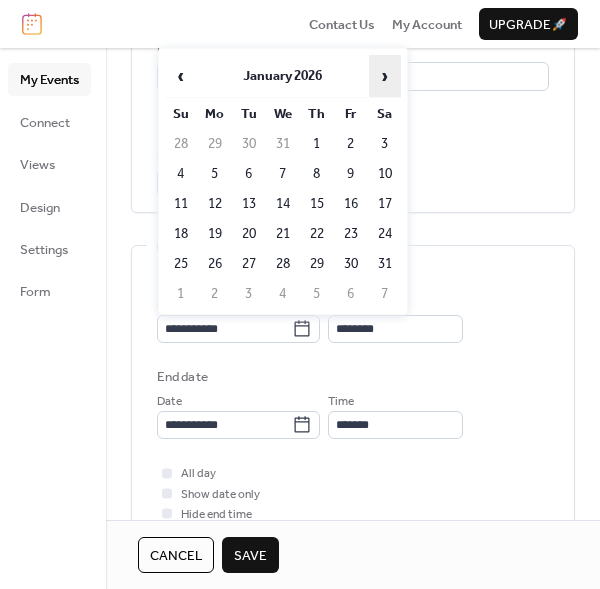 click on "›" at bounding box center [385, 76] 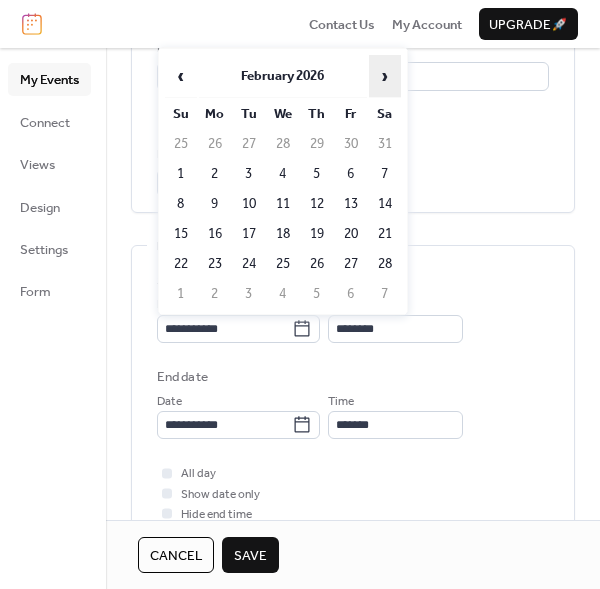 click on "›" at bounding box center [385, 76] 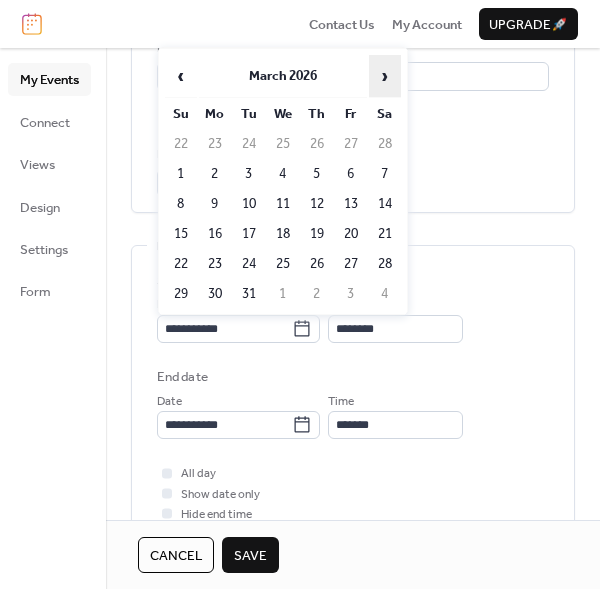 click on "›" at bounding box center [385, 76] 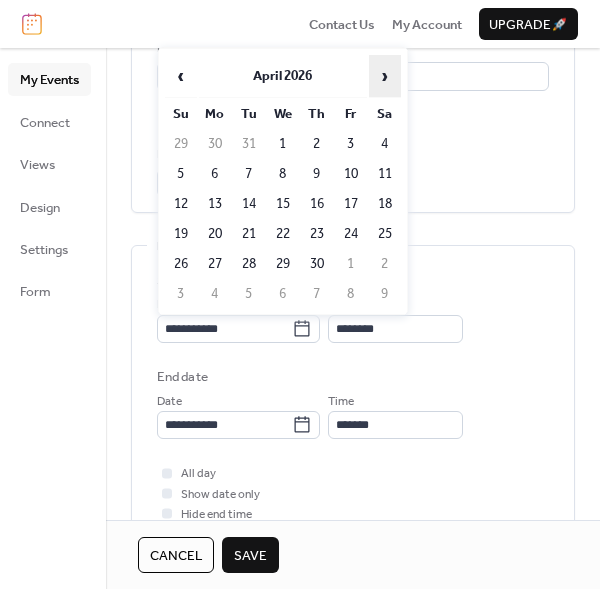 click on "›" at bounding box center [385, 76] 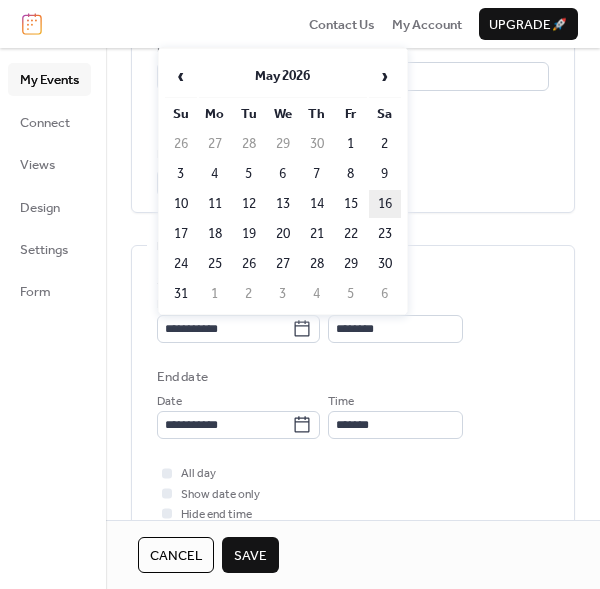 click on "16" at bounding box center [385, 204] 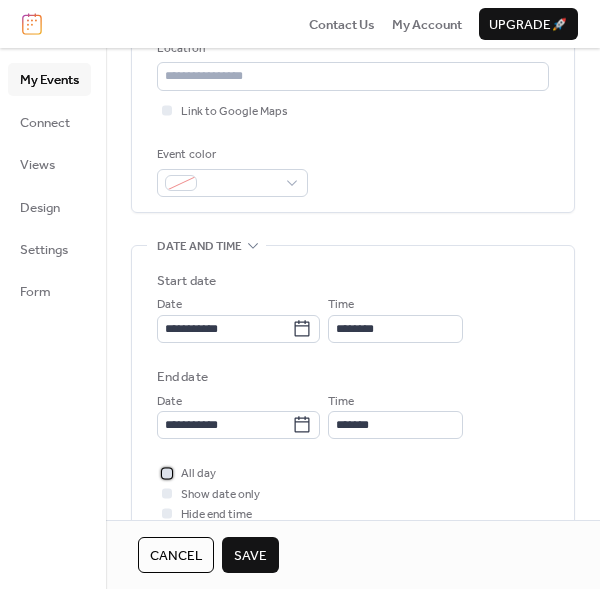 click at bounding box center [167, 473] 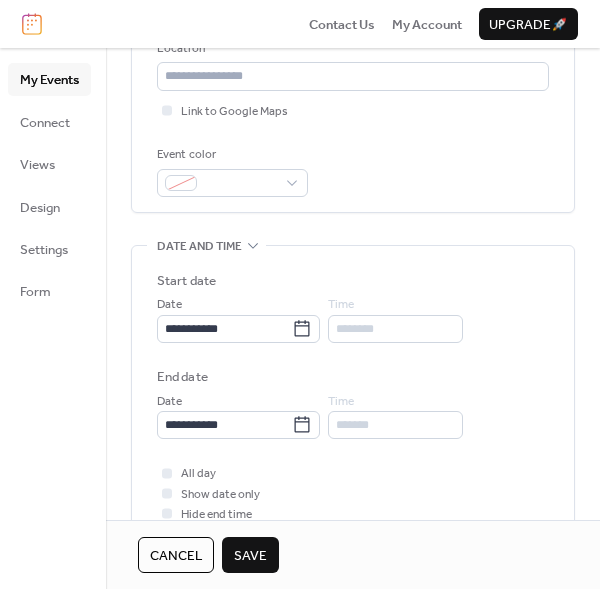 click on "Save" at bounding box center (250, 555) 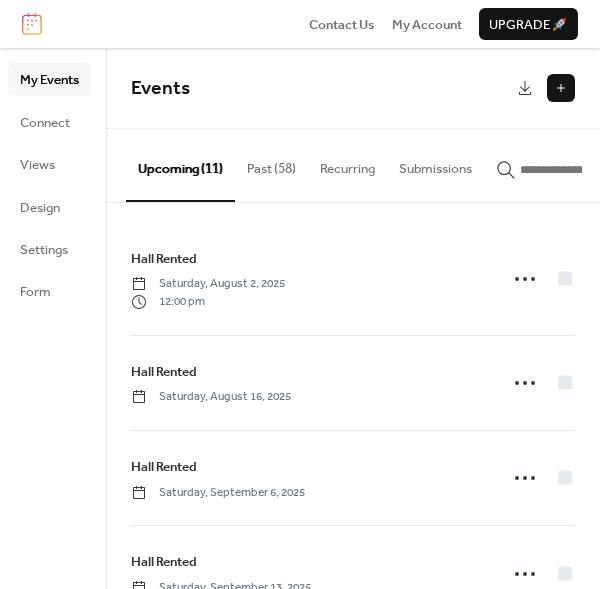click at bounding box center (561, 88) 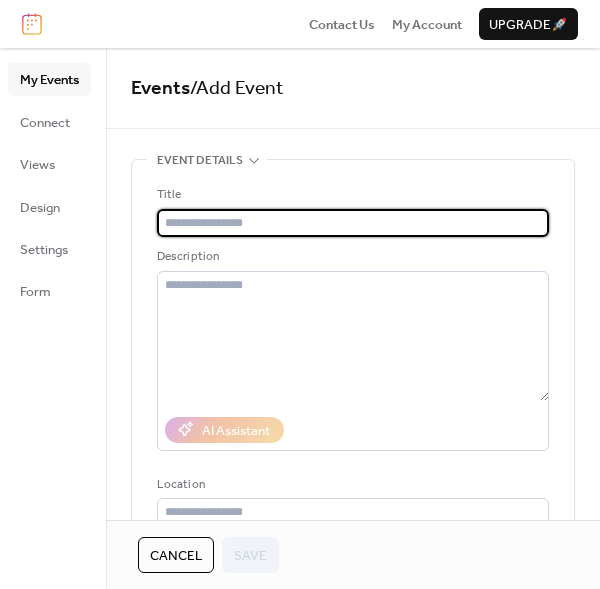 click at bounding box center [353, 223] 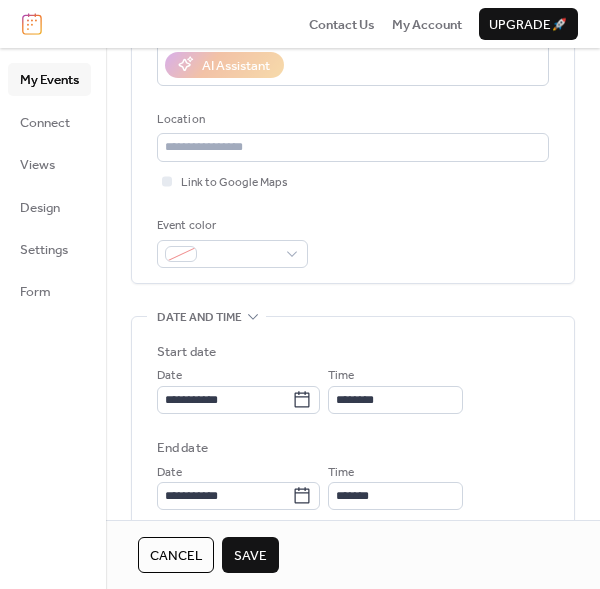 scroll, scrollTop: 371, scrollLeft: 0, axis: vertical 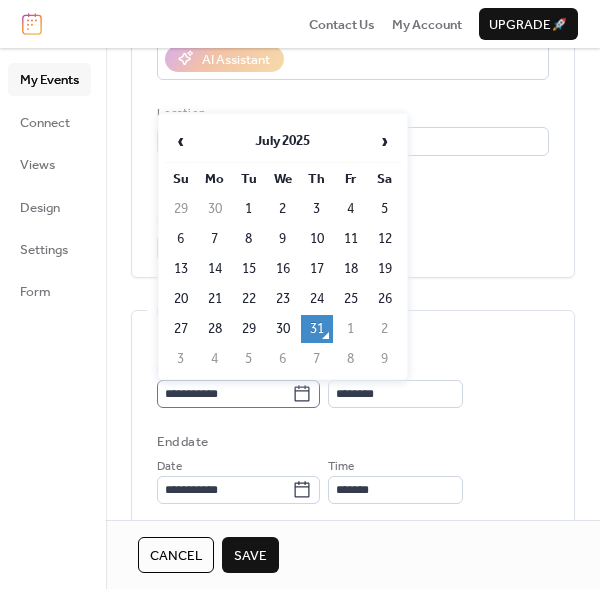 click 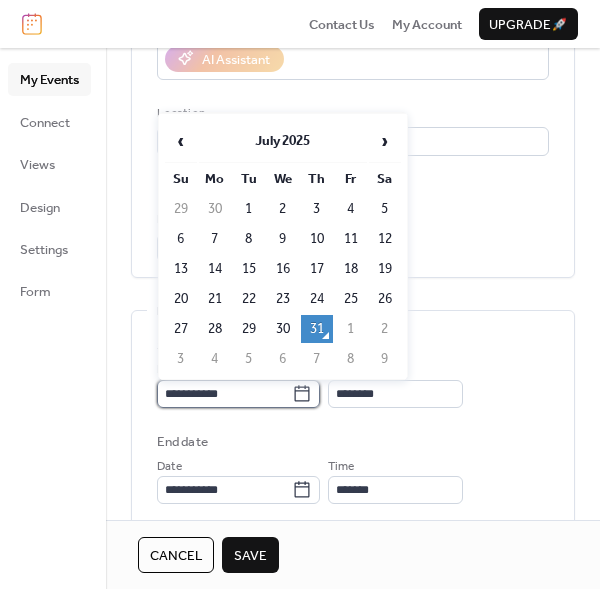 click on "**********" at bounding box center [224, 394] 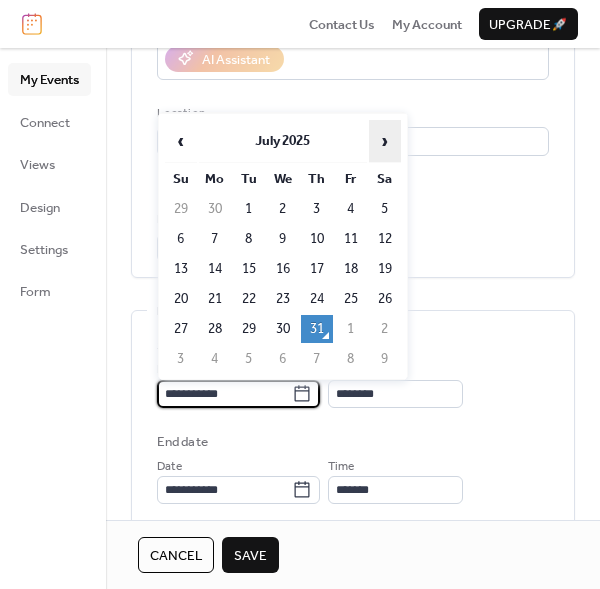 click on "›" at bounding box center (385, 141) 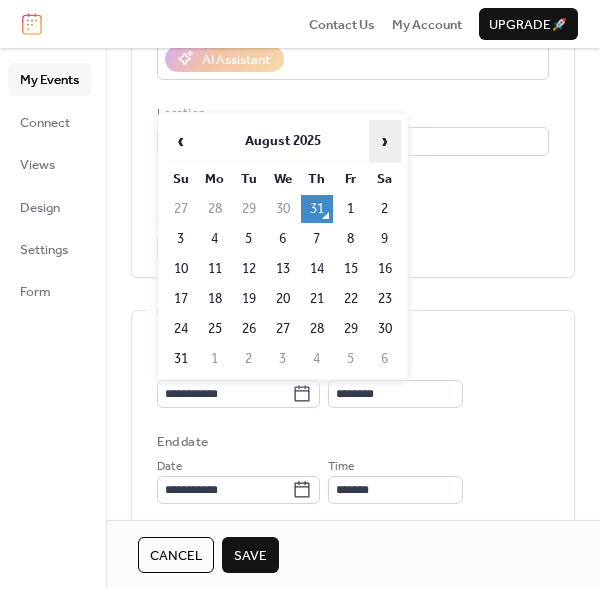 click on "›" at bounding box center (385, 141) 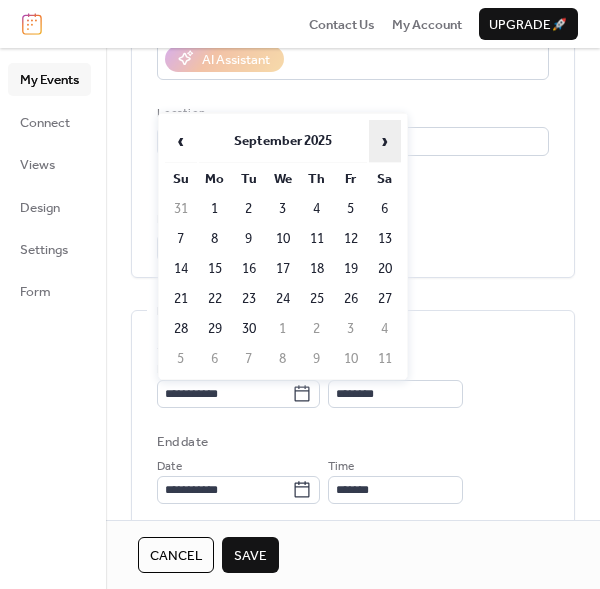 click on "›" at bounding box center [385, 141] 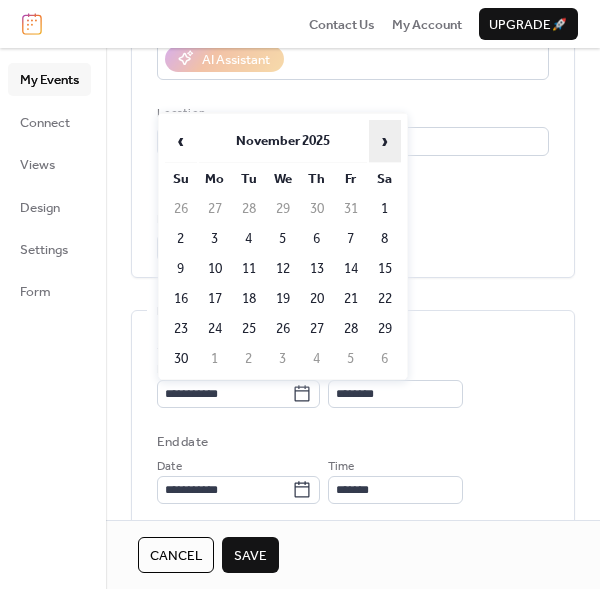 click on "›" at bounding box center (385, 141) 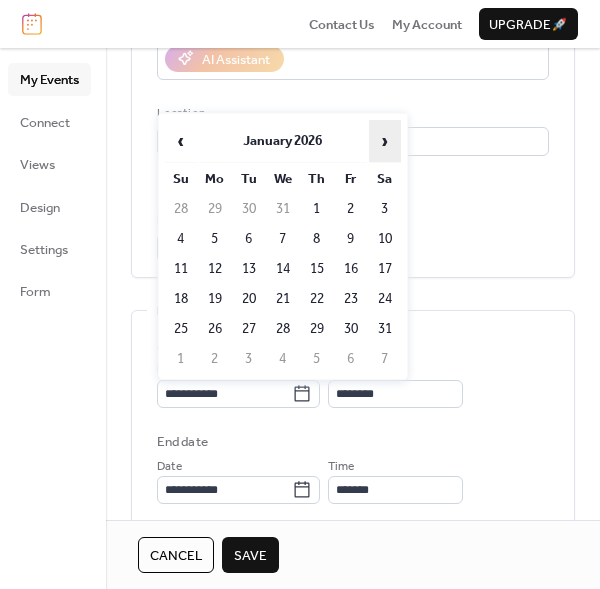 click on "›" at bounding box center (385, 141) 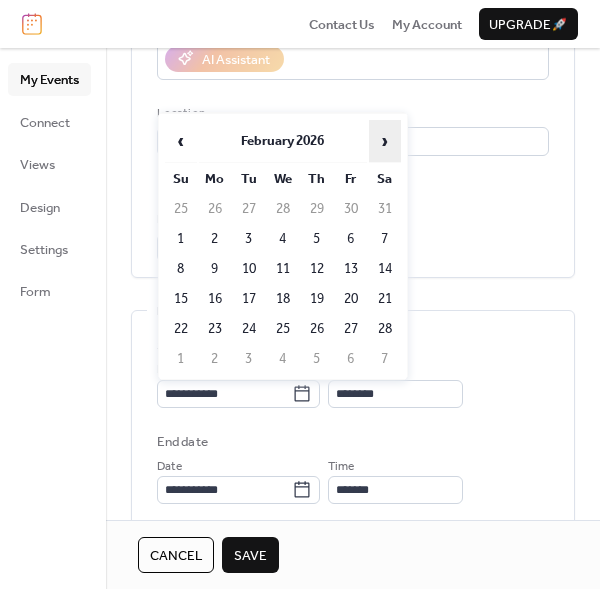 click on "›" at bounding box center [385, 141] 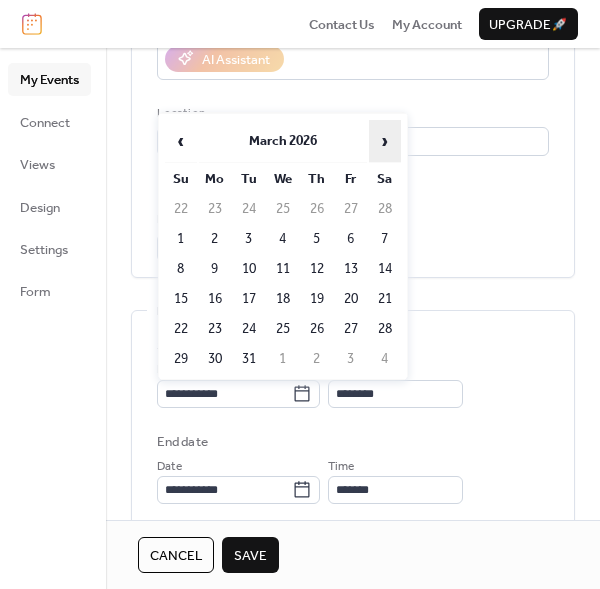 click on "›" at bounding box center [385, 141] 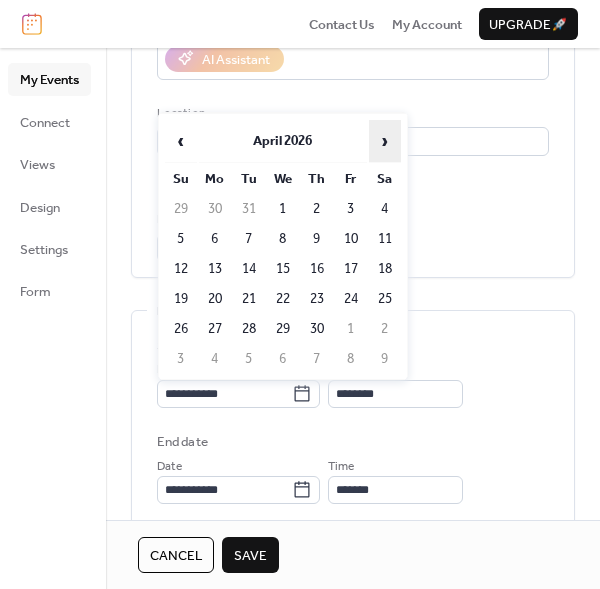 click on "›" at bounding box center (385, 141) 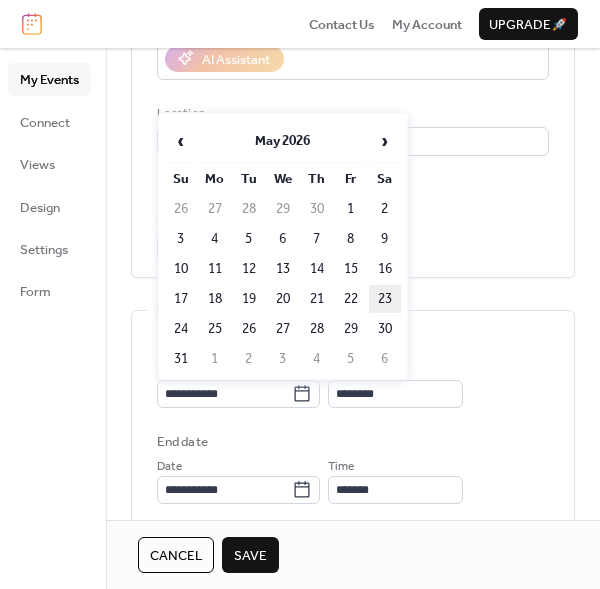 click on "23" at bounding box center (385, 299) 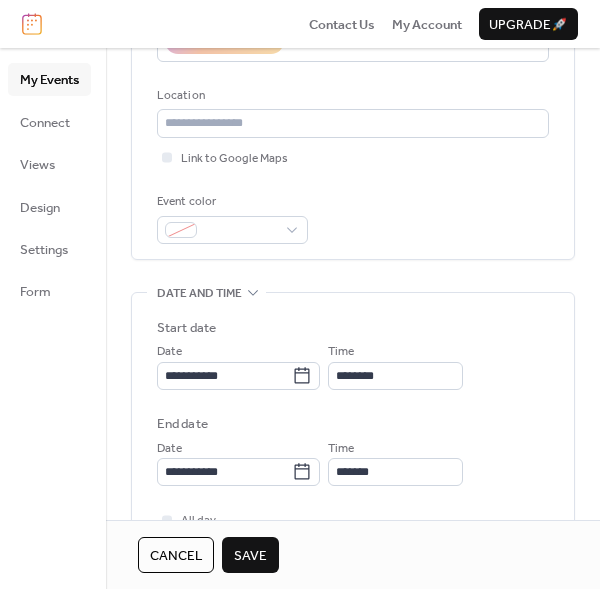 scroll, scrollTop: 403, scrollLeft: 0, axis: vertical 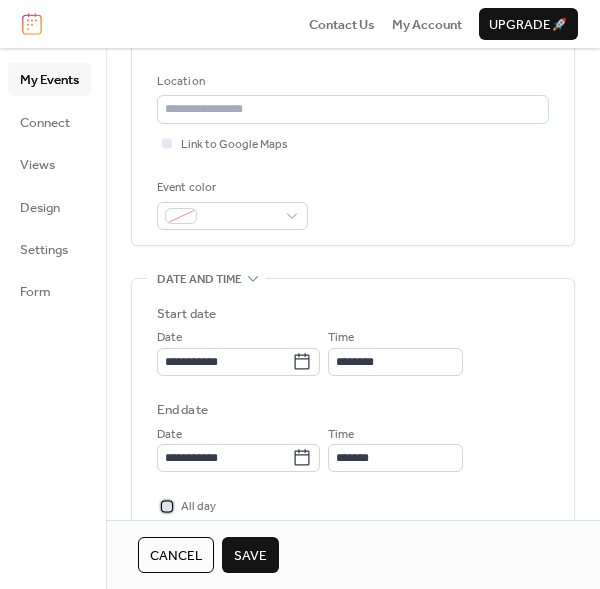click at bounding box center (167, 506) 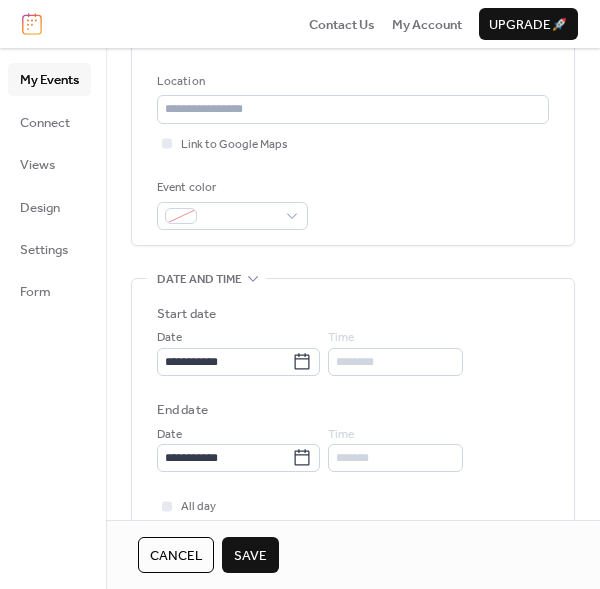 click on "Save" at bounding box center (250, 556) 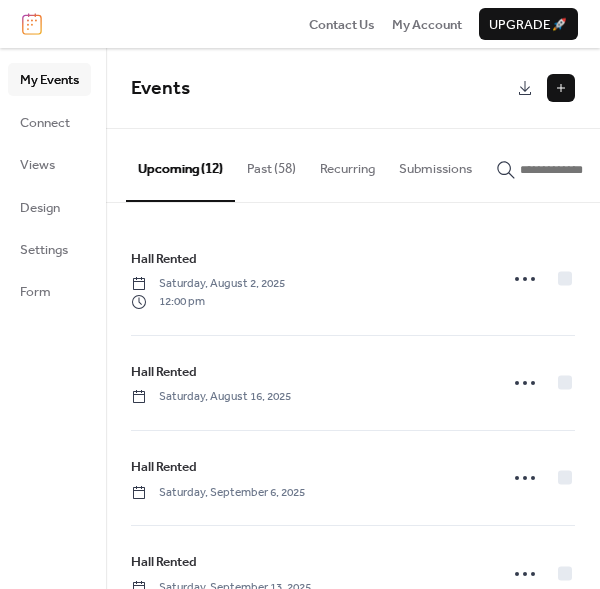 click at bounding box center [561, 88] 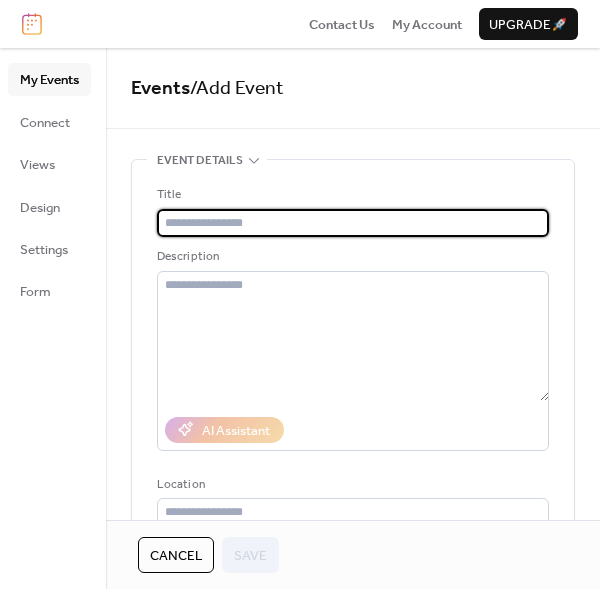 click at bounding box center [353, 223] 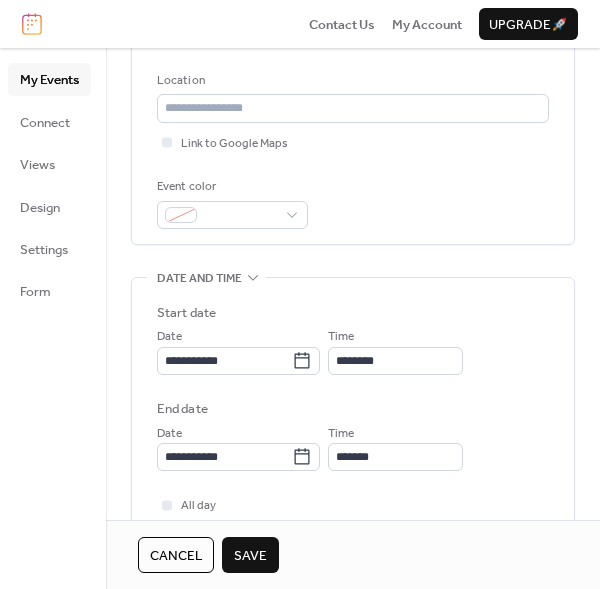 scroll, scrollTop: 424, scrollLeft: 0, axis: vertical 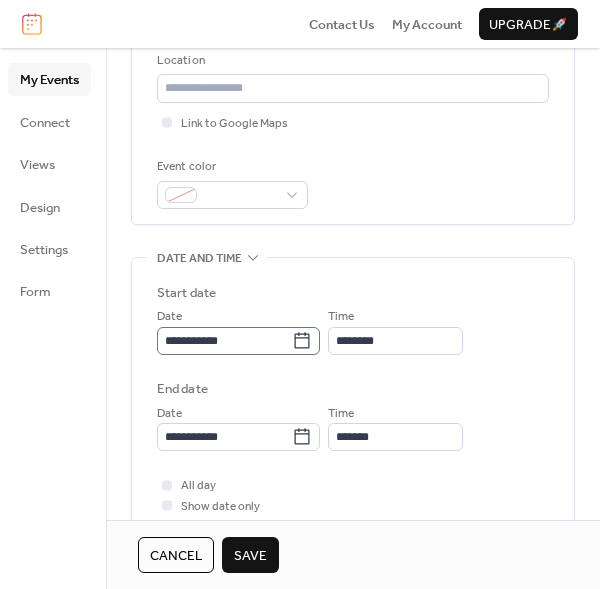 click 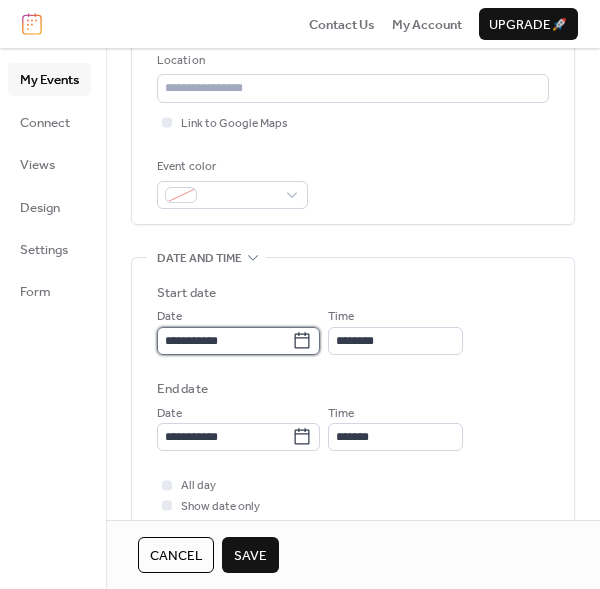 click on "**********" at bounding box center (224, 341) 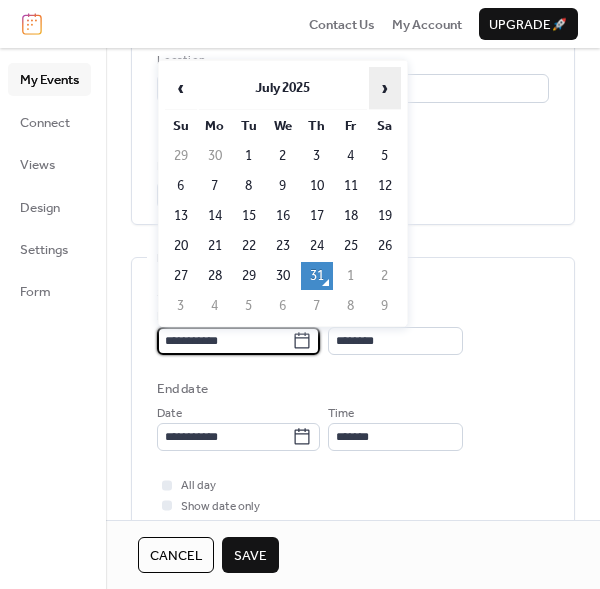 click on "›" at bounding box center (385, 88) 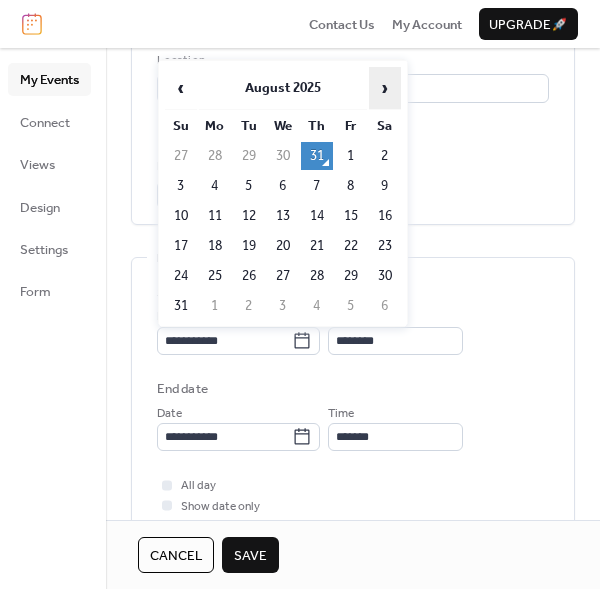 click on "›" at bounding box center (385, 88) 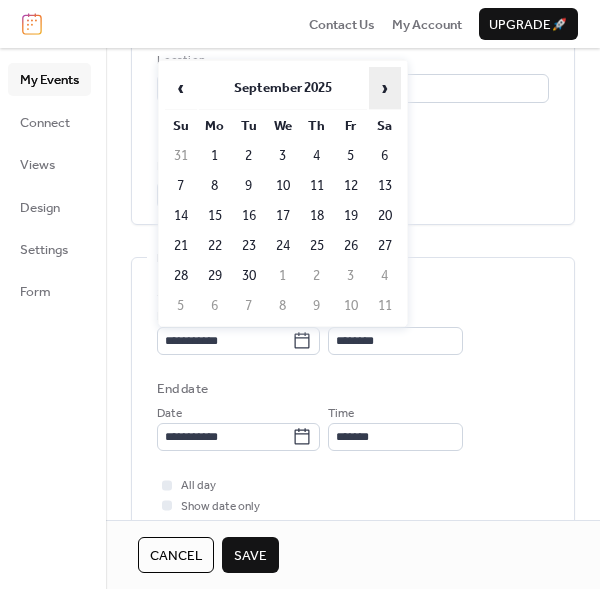 click on "›" at bounding box center (385, 88) 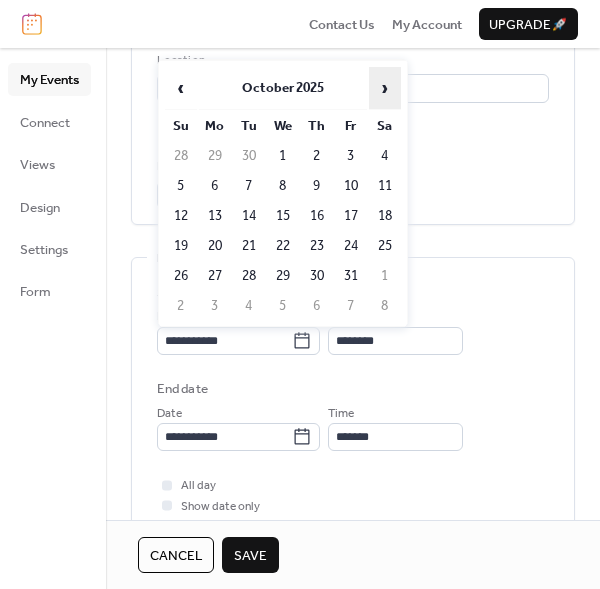 click on "›" at bounding box center [385, 88] 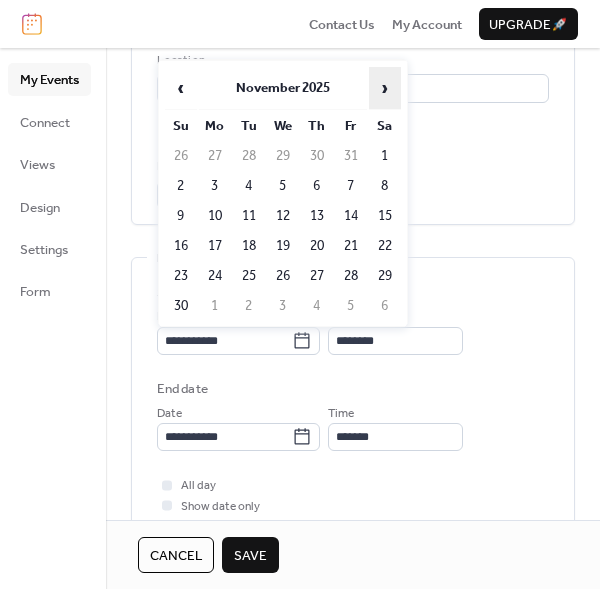 click on "›" at bounding box center (385, 88) 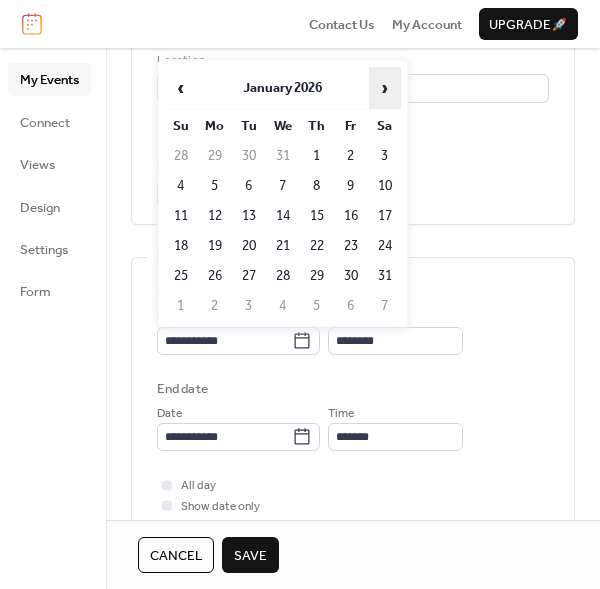 click on "›" at bounding box center (385, 88) 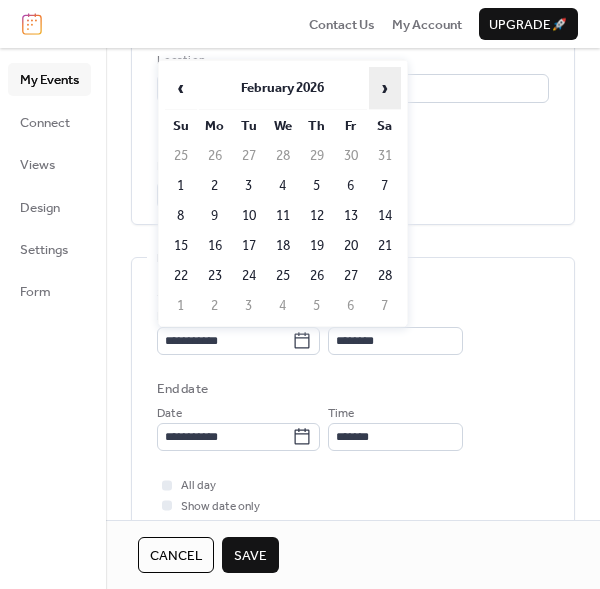 click on "›" at bounding box center (385, 88) 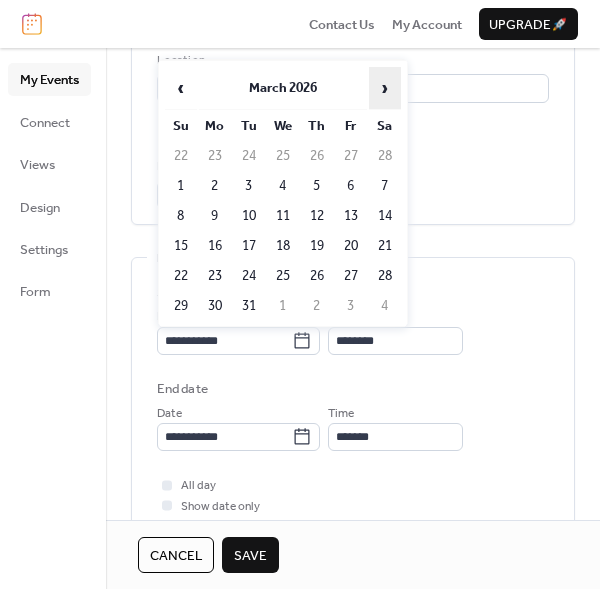 click on "›" at bounding box center [385, 88] 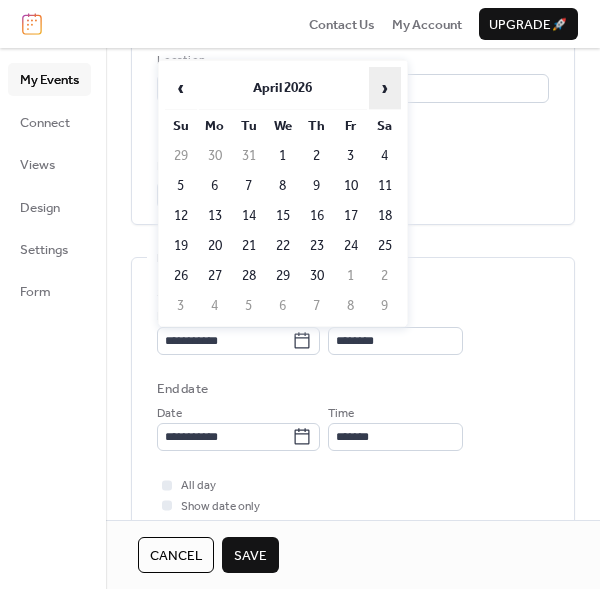 click on "›" at bounding box center (385, 88) 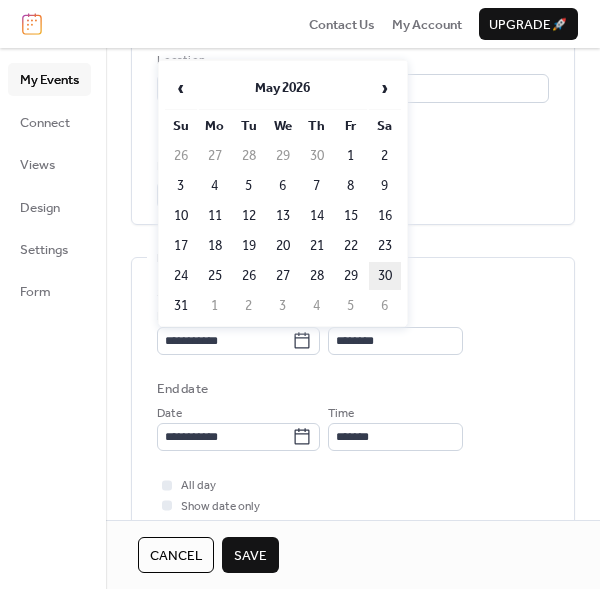 click on "30" at bounding box center [385, 276] 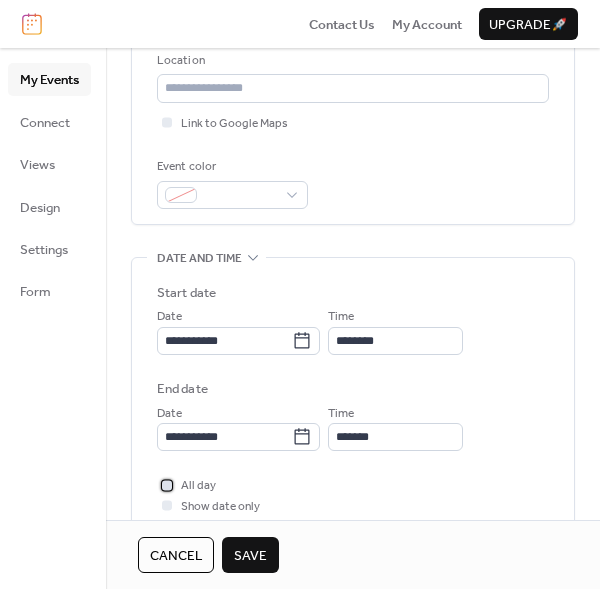 click on "All day" at bounding box center [186, 485] 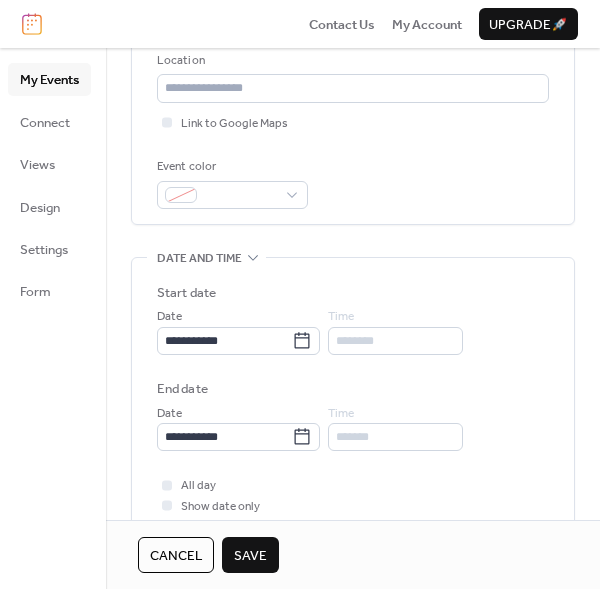 click on "Save" at bounding box center (250, 555) 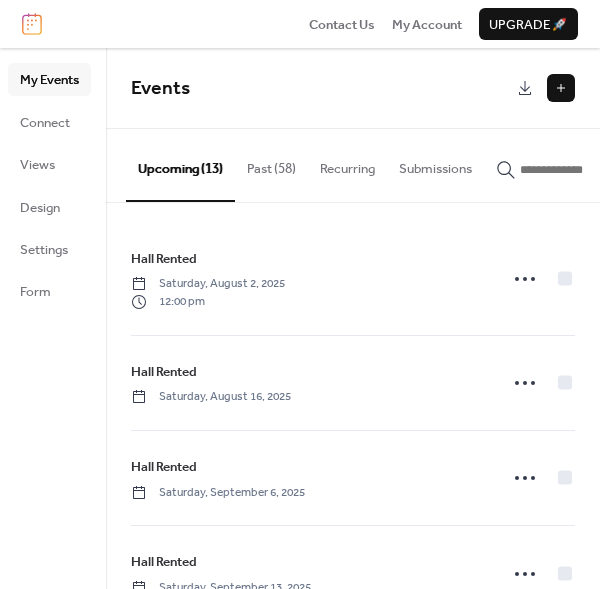 click at bounding box center [561, 88] 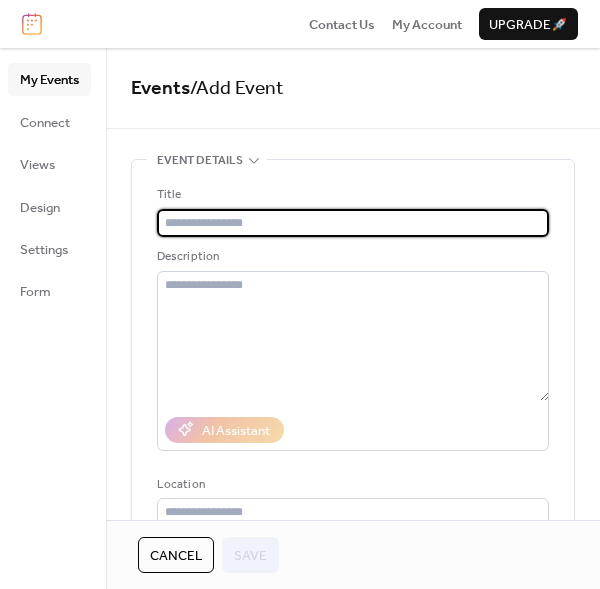 click at bounding box center [353, 223] 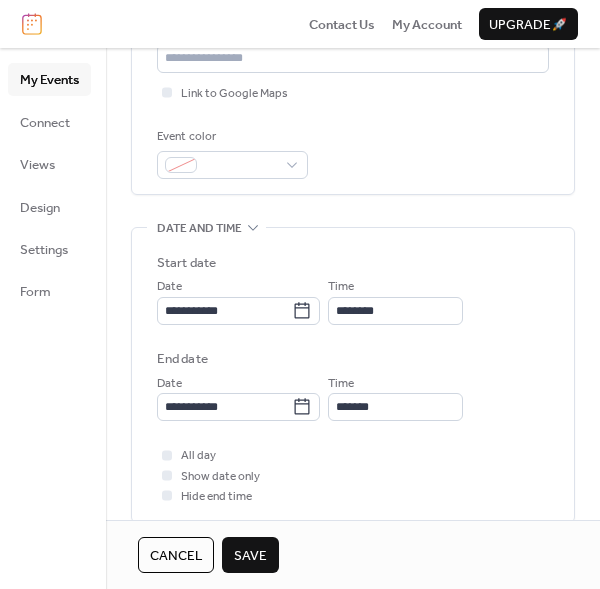 scroll, scrollTop: 472, scrollLeft: 0, axis: vertical 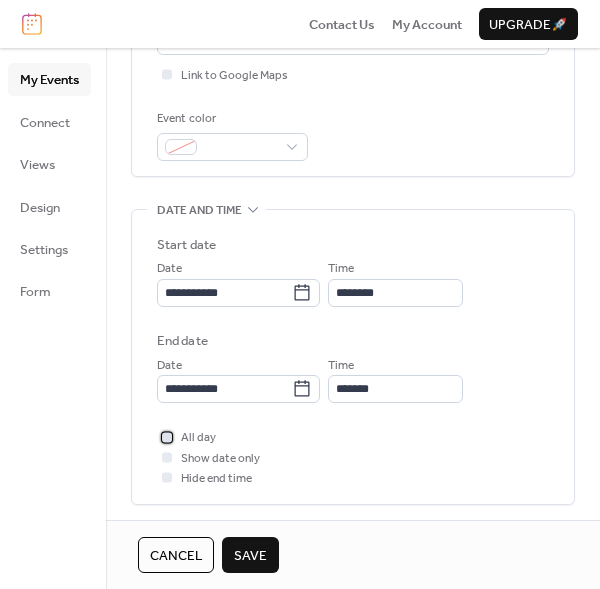 click at bounding box center [167, 437] 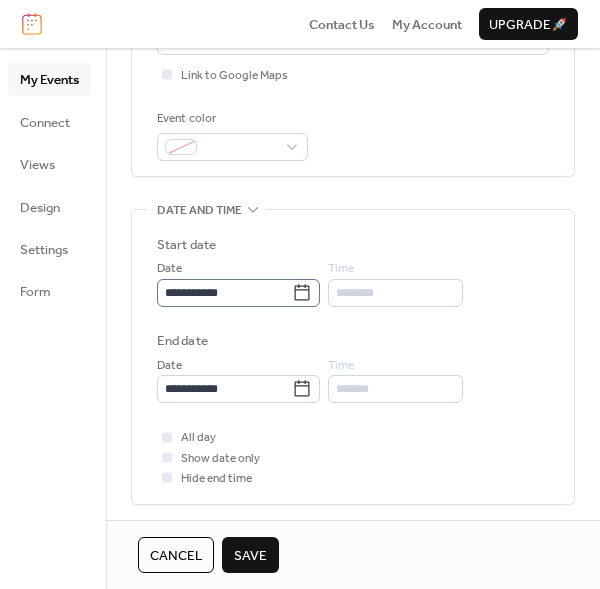 click 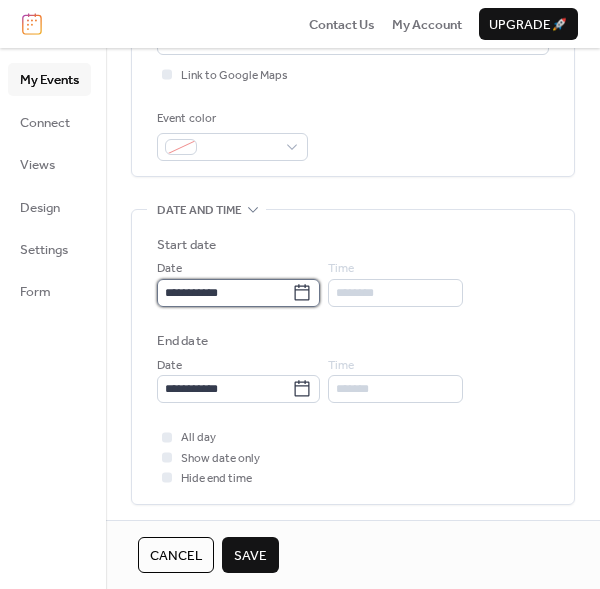 click on "**********" at bounding box center [224, 293] 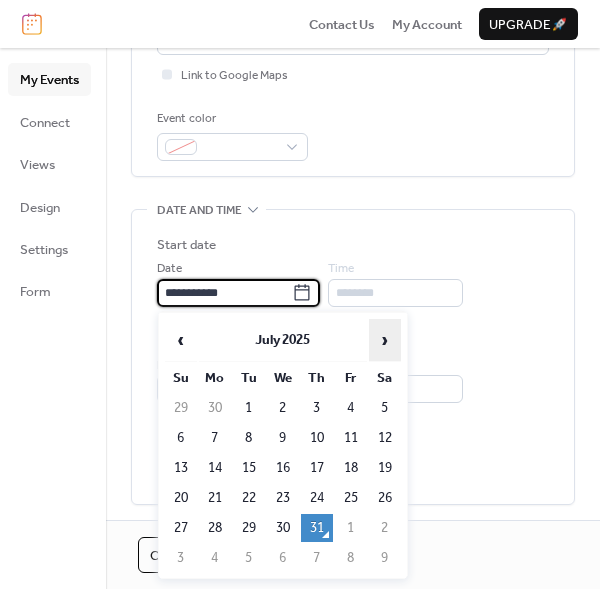 click on "›" at bounding box center [385, 340] 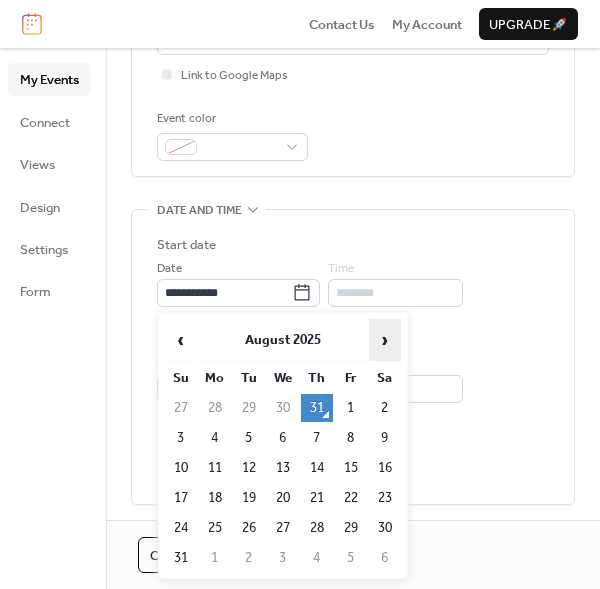 click on "›" at bounding box center [385, 340] 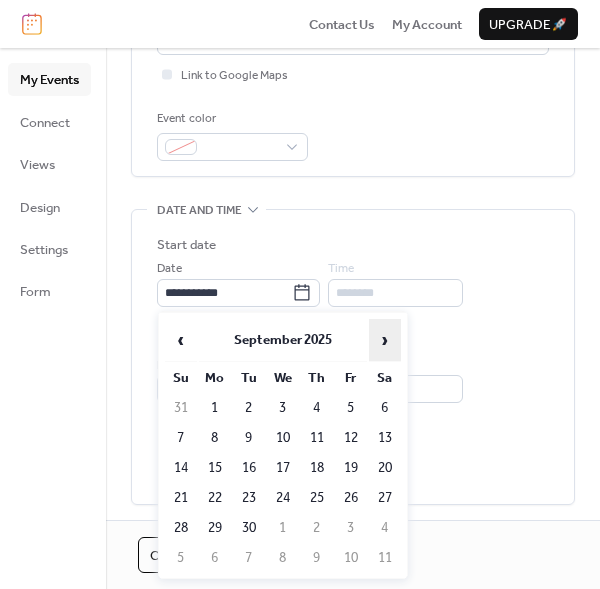 click on "›" at bounding box center (385, 340) 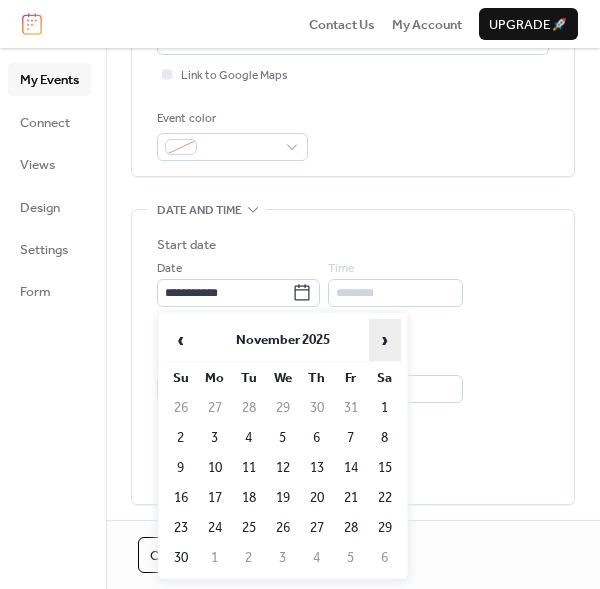 click on "›" at bounding box center [385, 340] 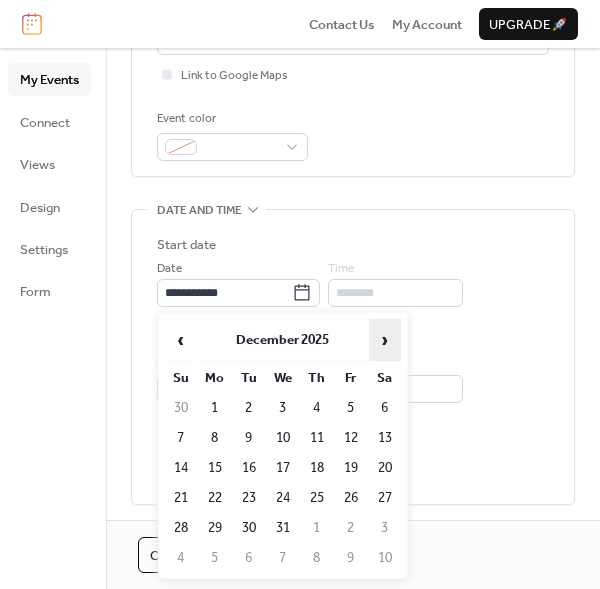 click on "›" at bounding box center (385, 340) 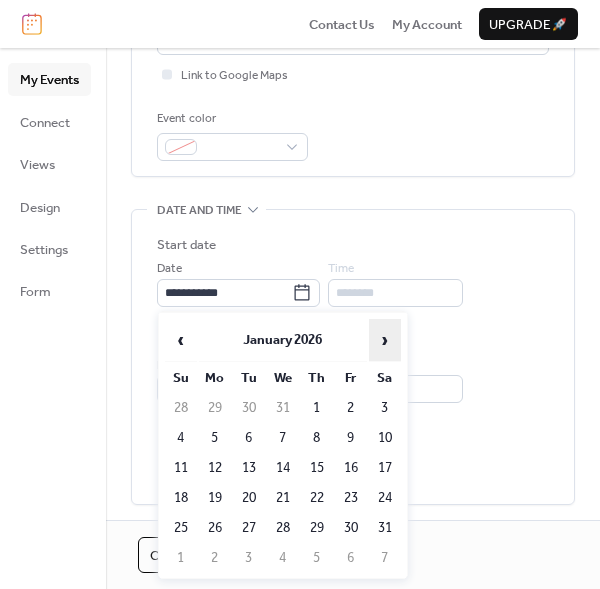 click on "›" at bounding box center [385, 340] 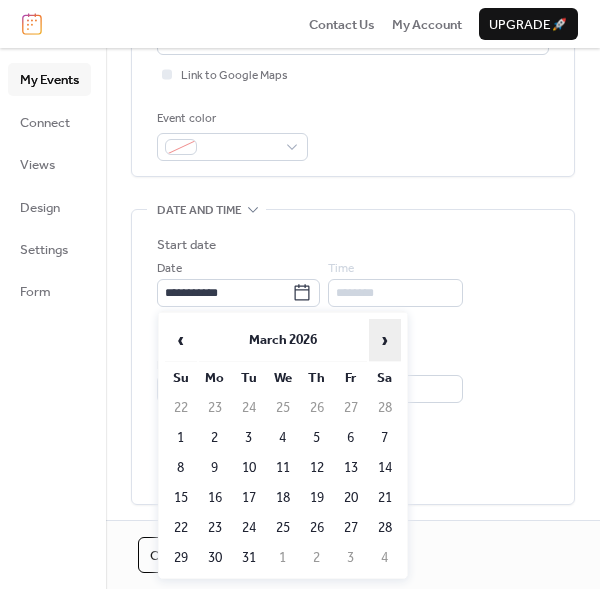click on "›" at bounding box center [385, 340] 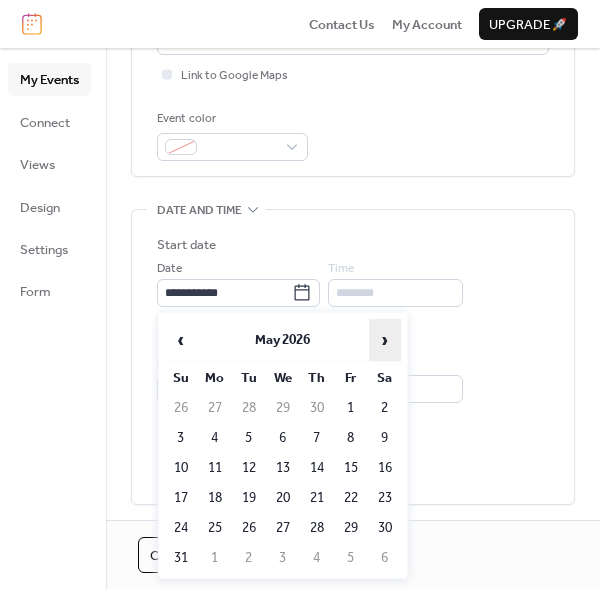 click on "›" at bounding box center [385, 340] 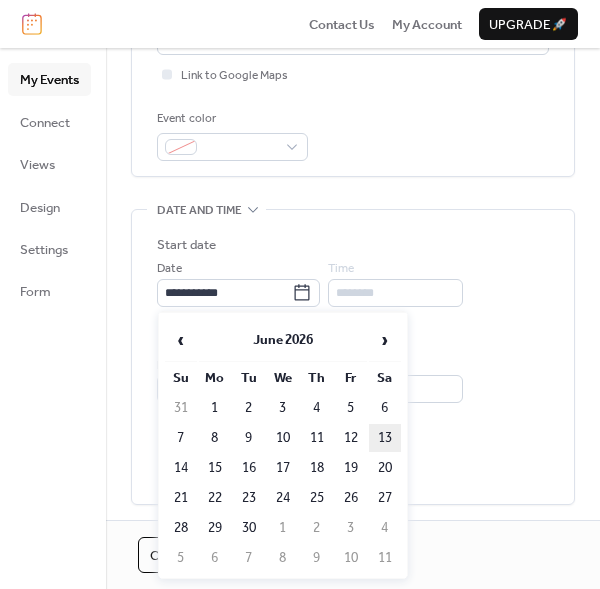 click on "13" at bounding box center [385, 438] 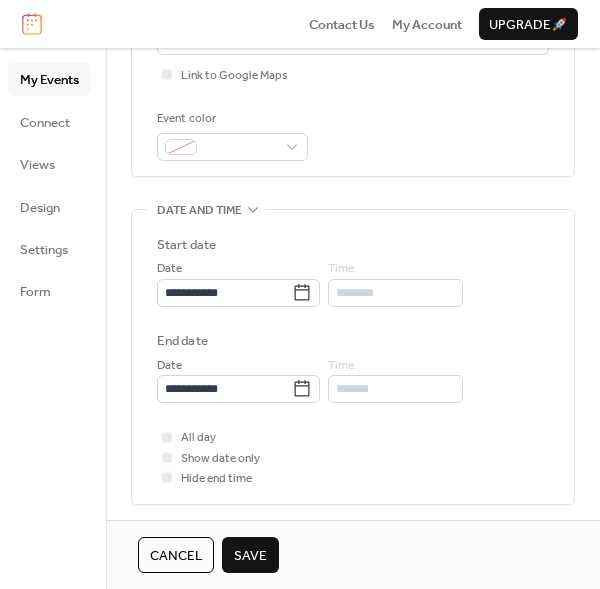 click on "Save" at bounding box center (250, 556) 